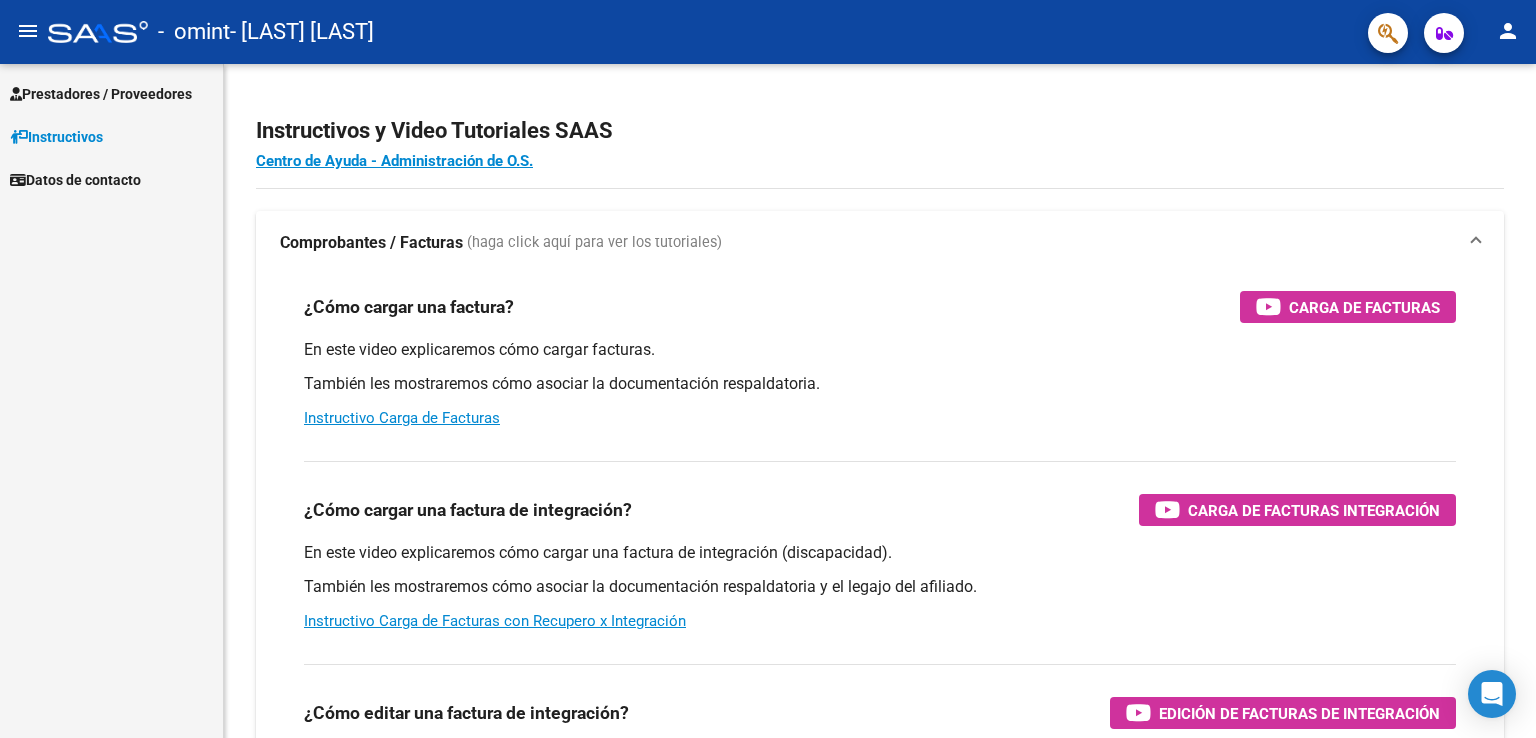 scroll, scrollTop: 0, scrollLeft: 0, axis: both 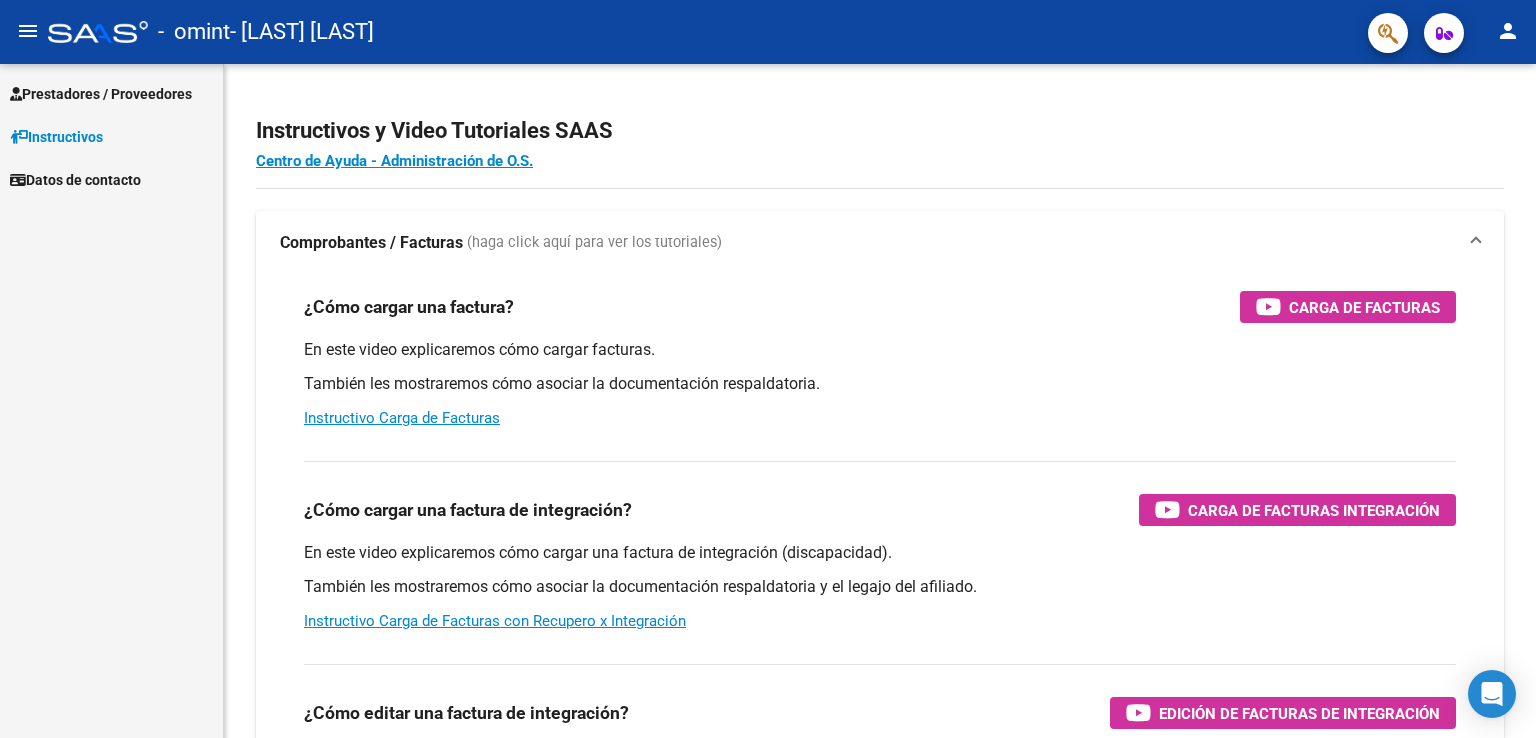 click on "person" 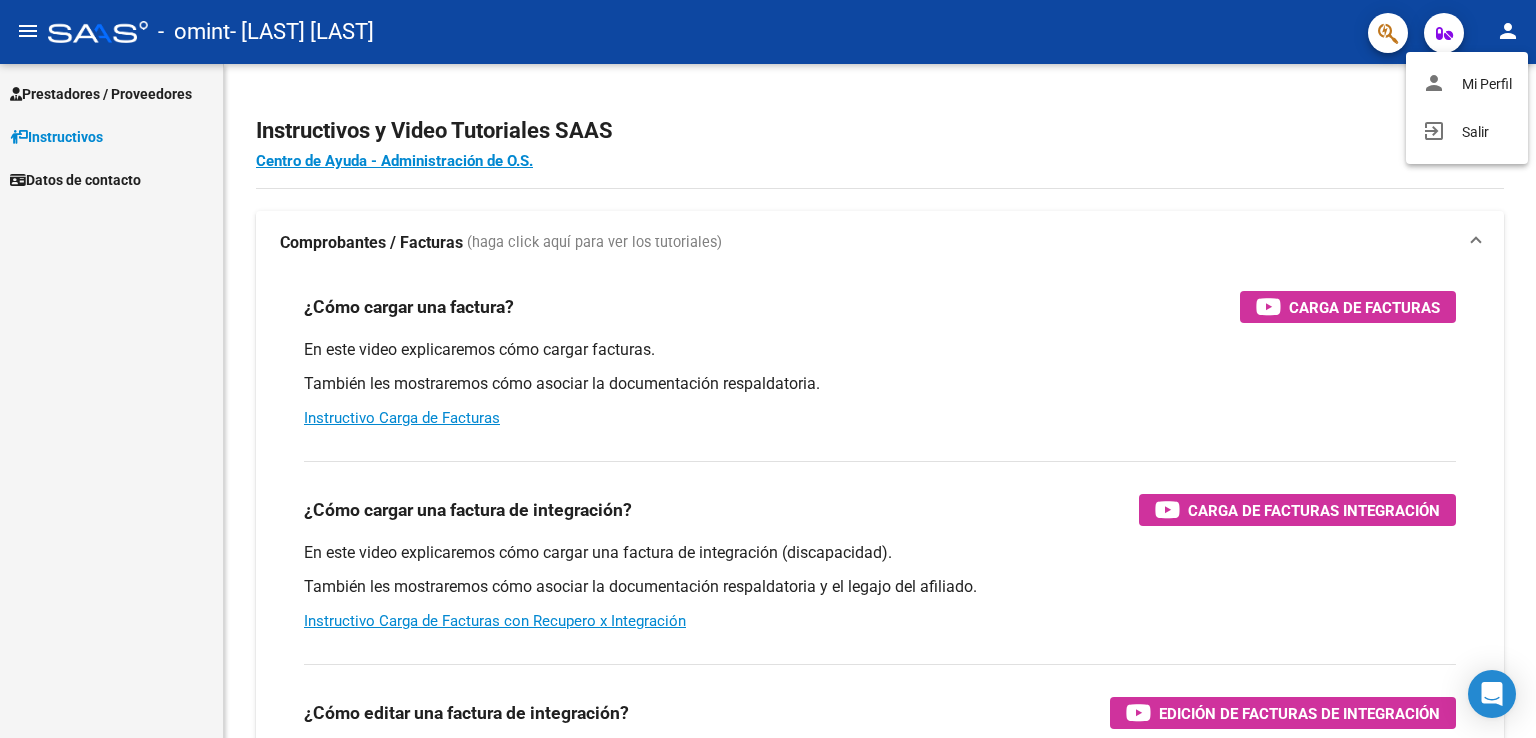 click at bounding box center (768, 369) 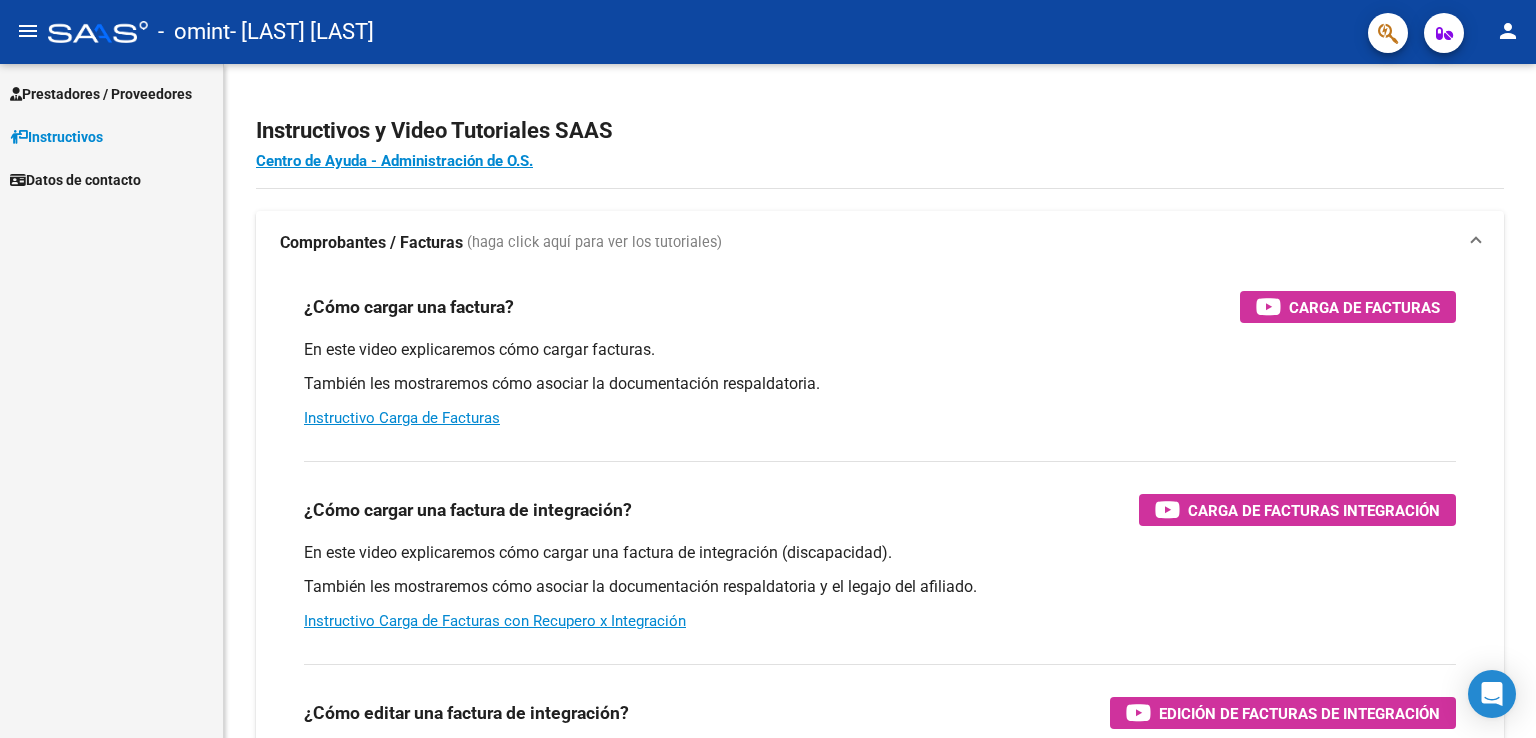 click on "Prestadores / Proveedores" at bounding box center (111, 93) 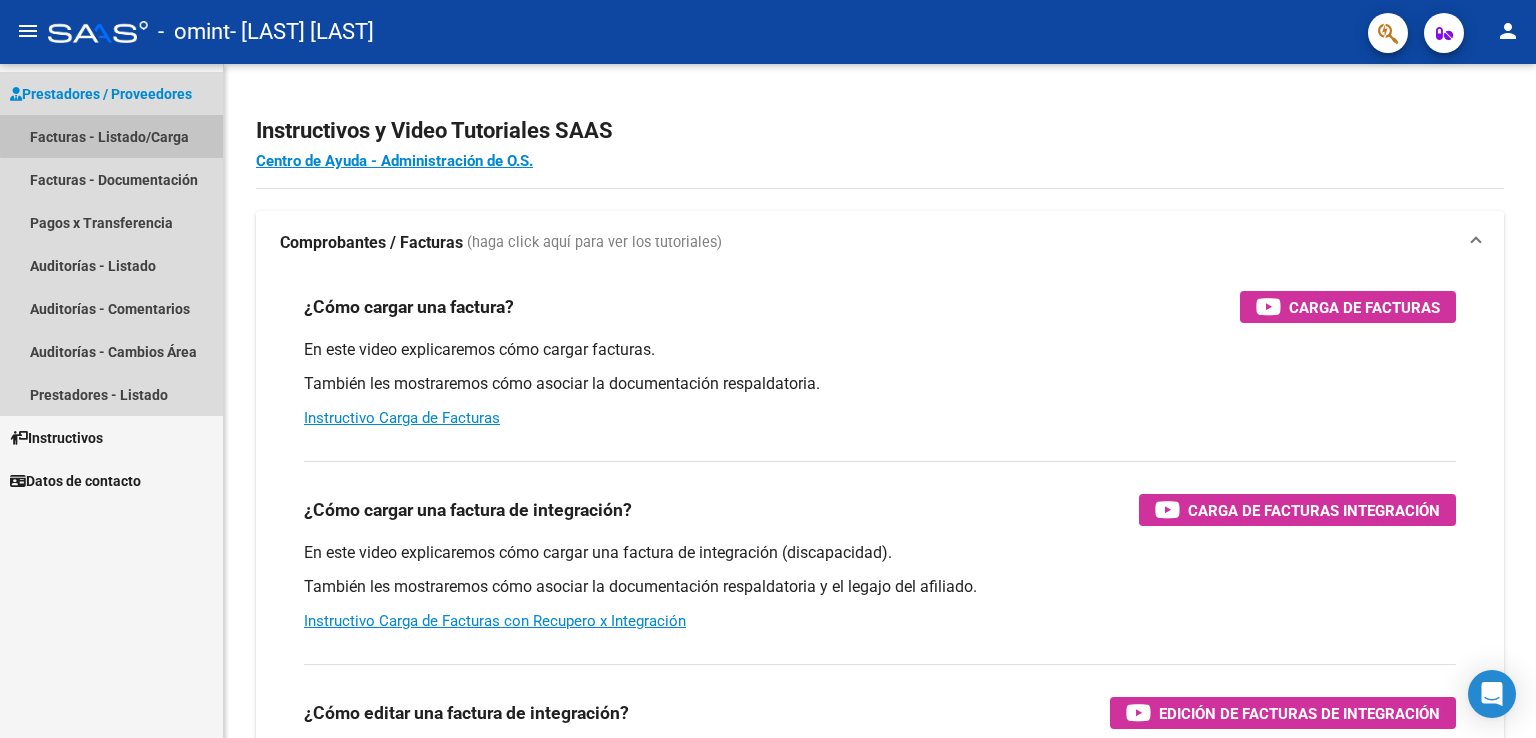 click on "Facturas - Listado/Carga" at bounding box center [111, 136] 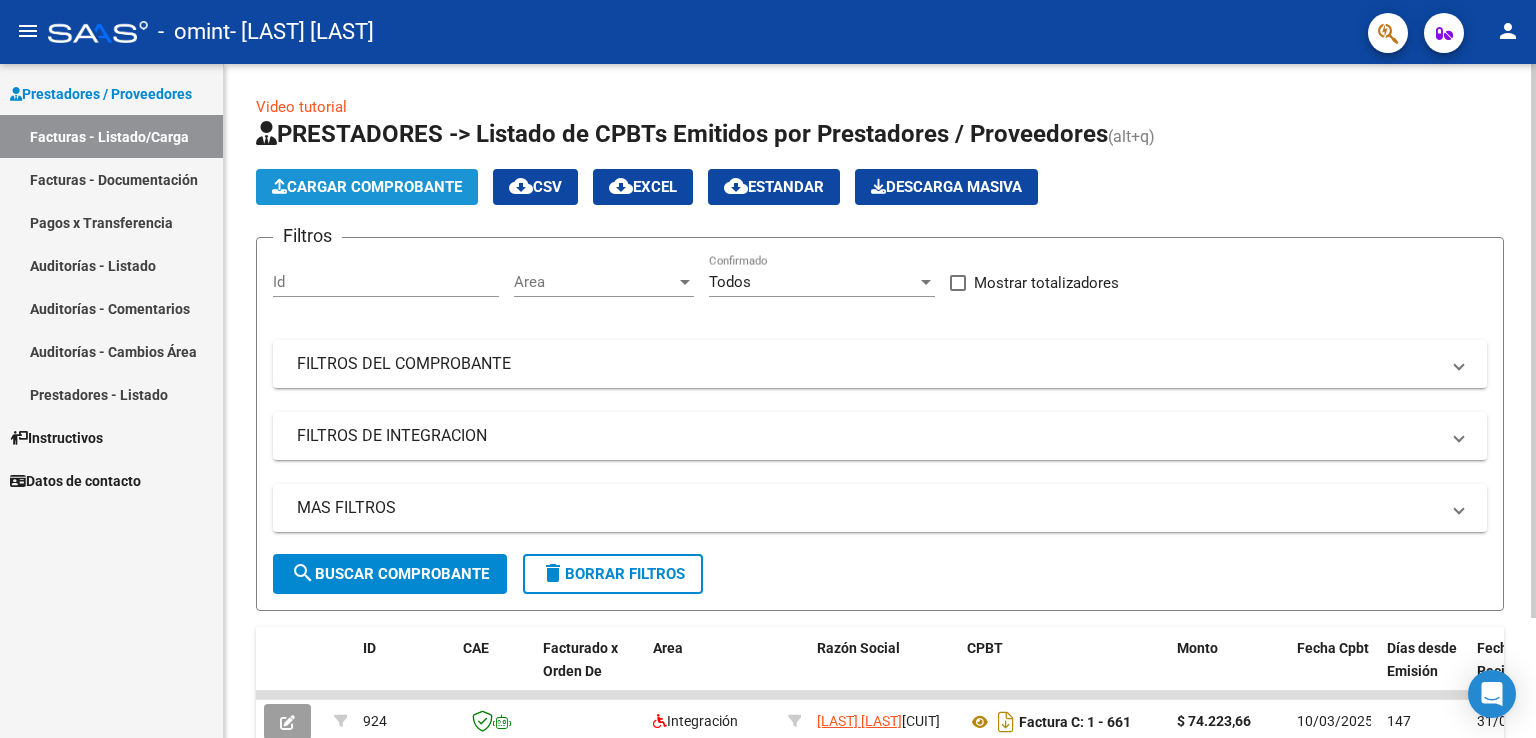 click on "Cargar Comprobante" 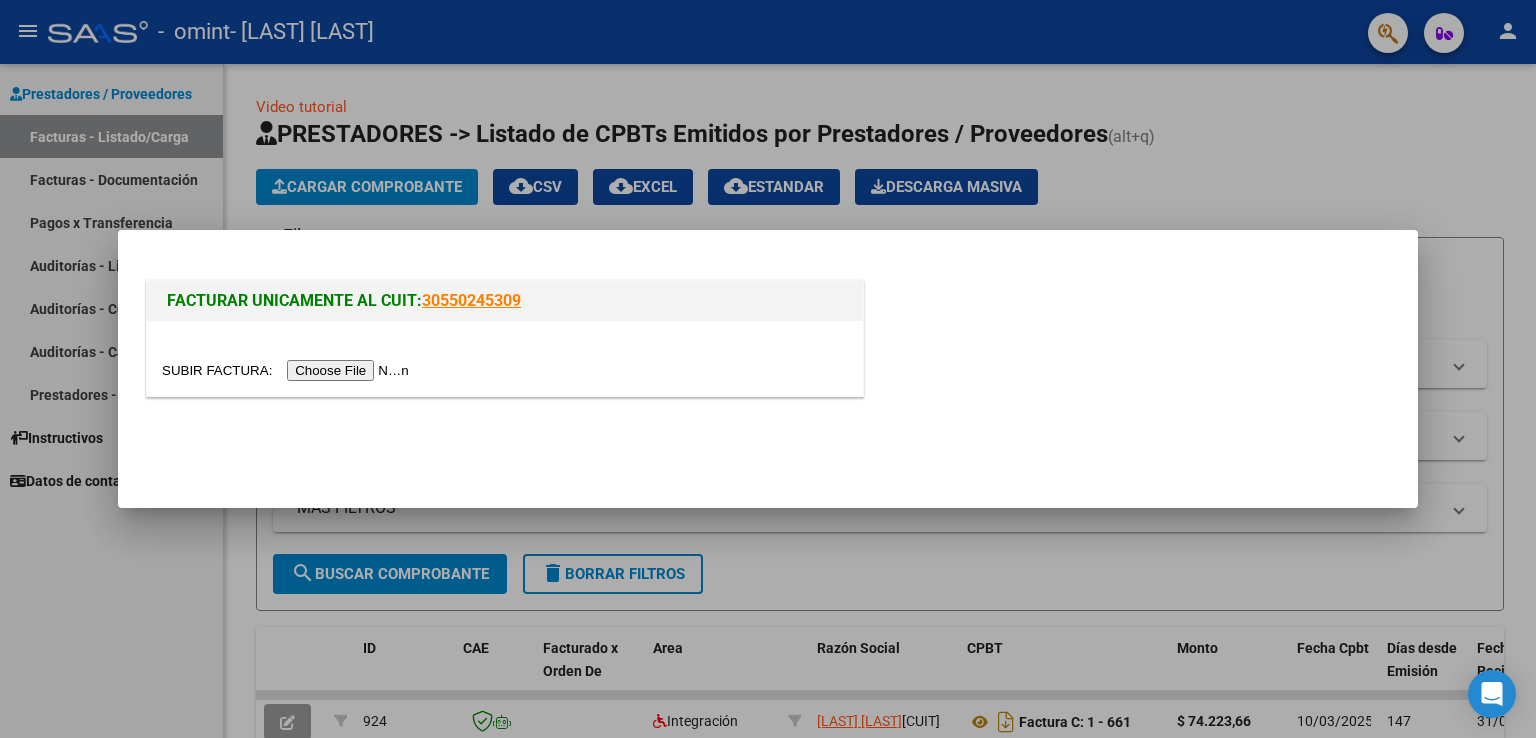 click at bounding box center (288, 370) 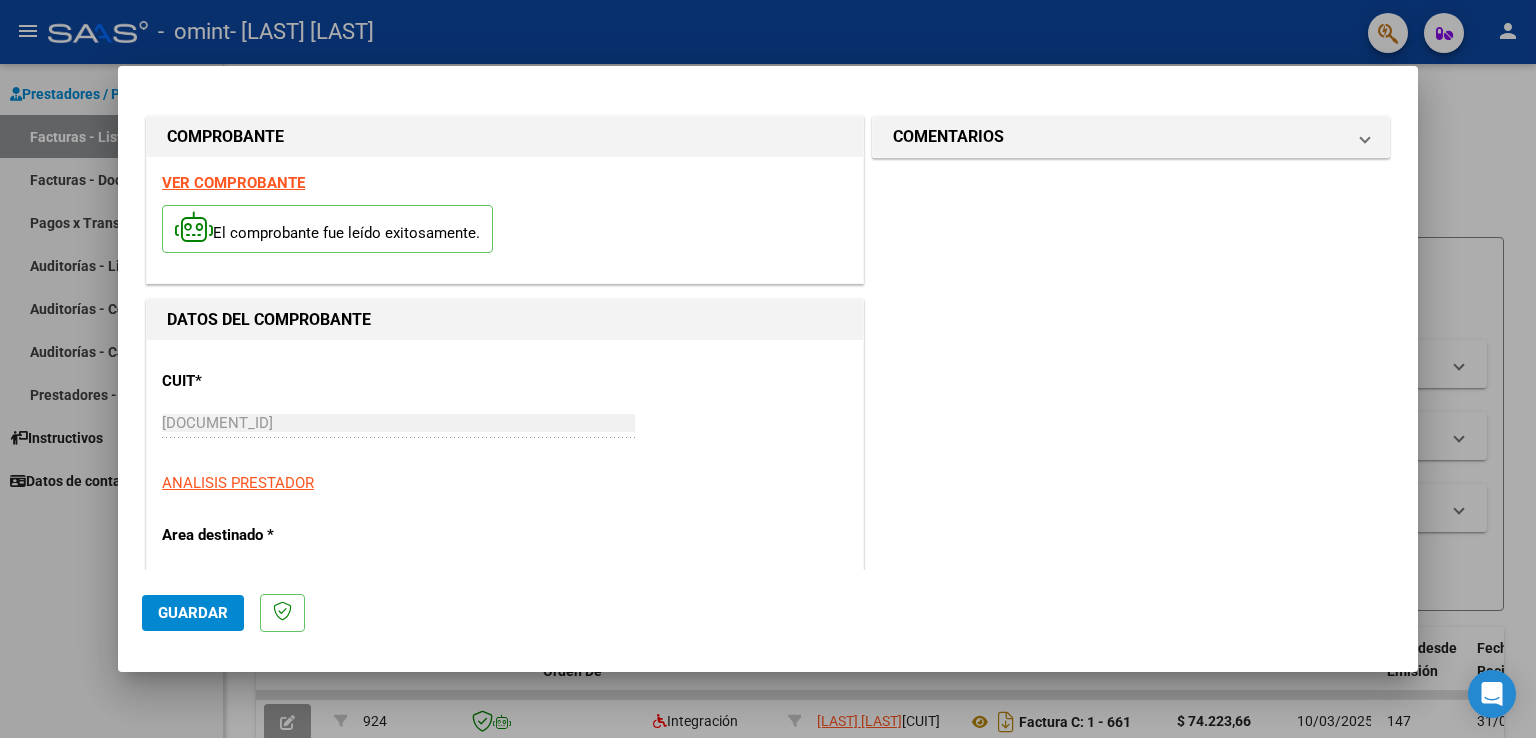 click on "Guardar" 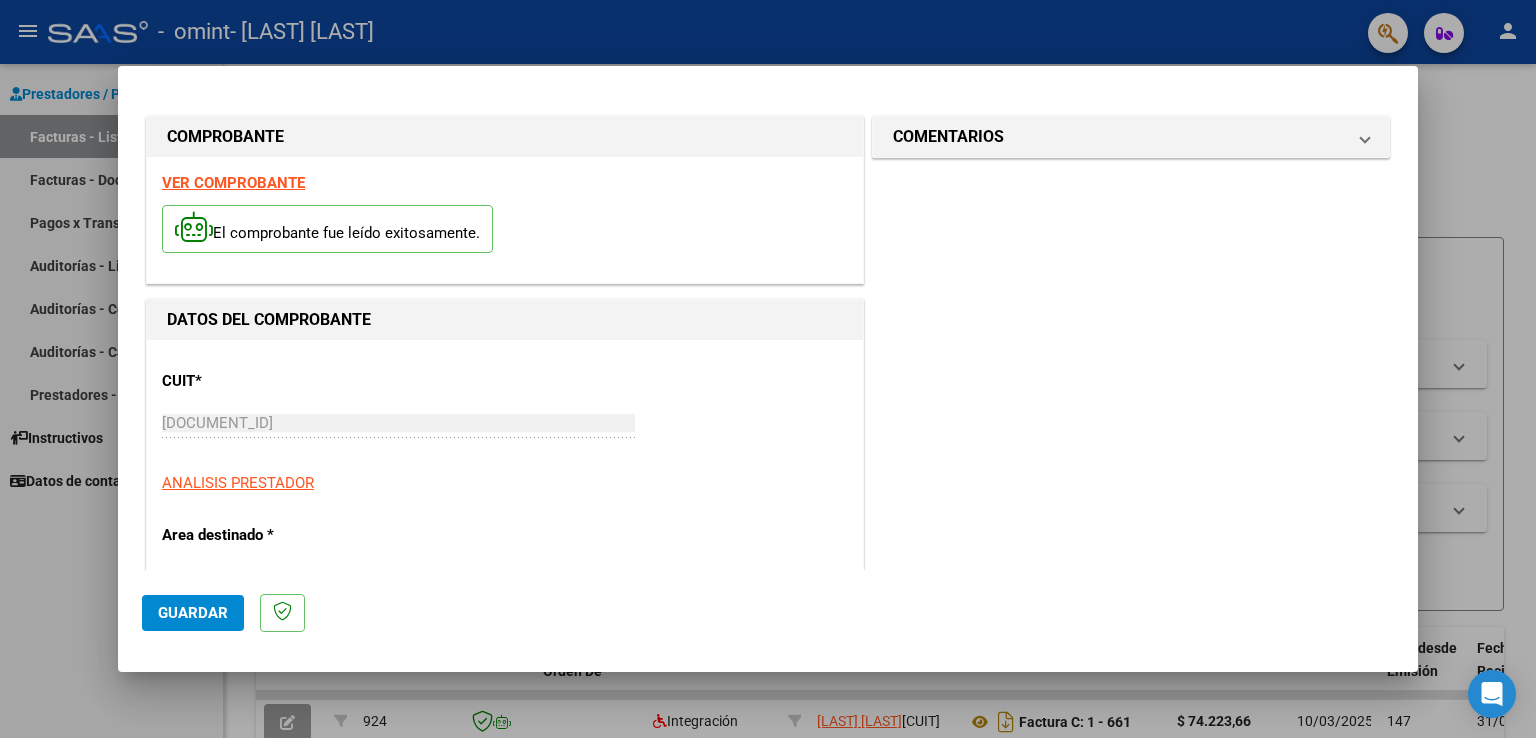 click on "CUIT  *" at bounding box center (265, 381) 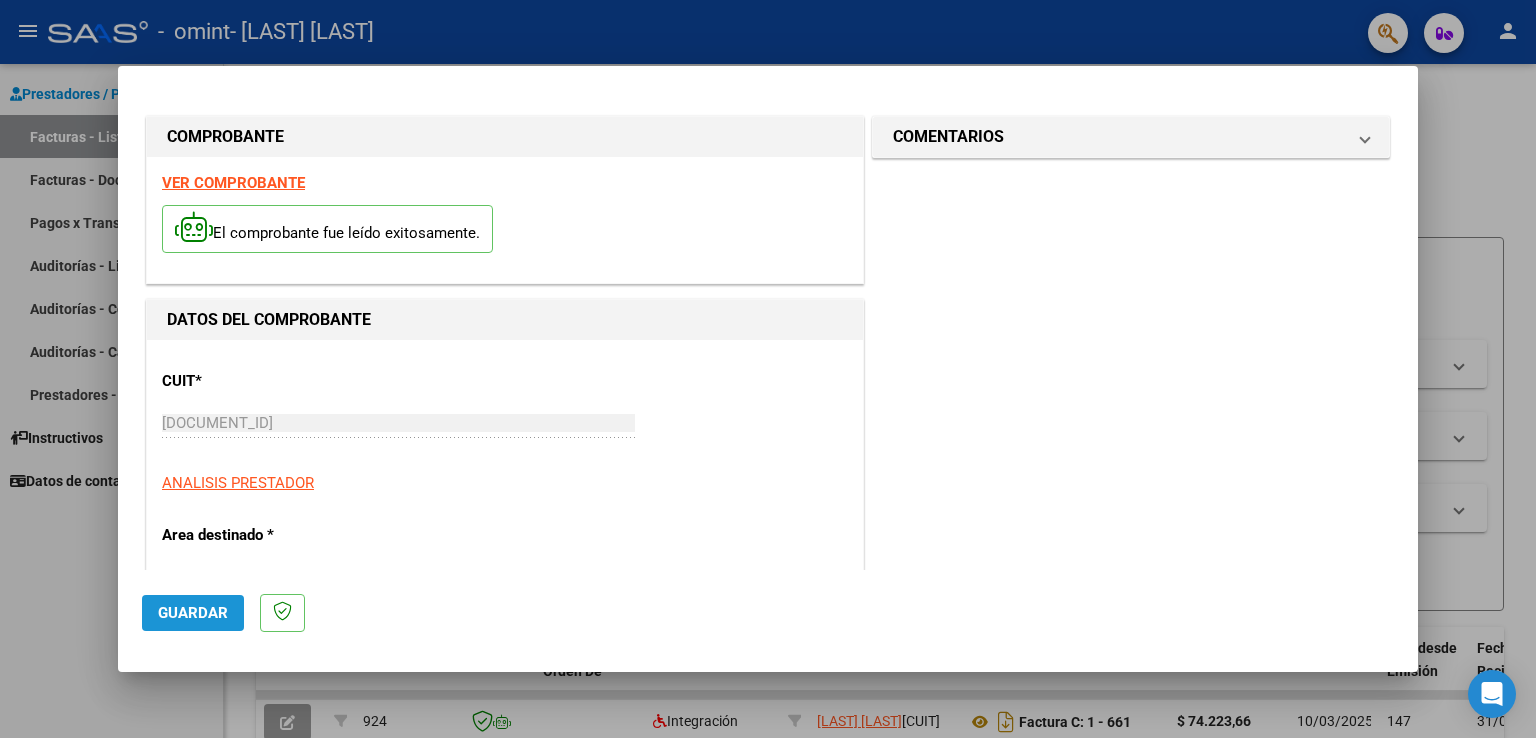 click on "Guardar" 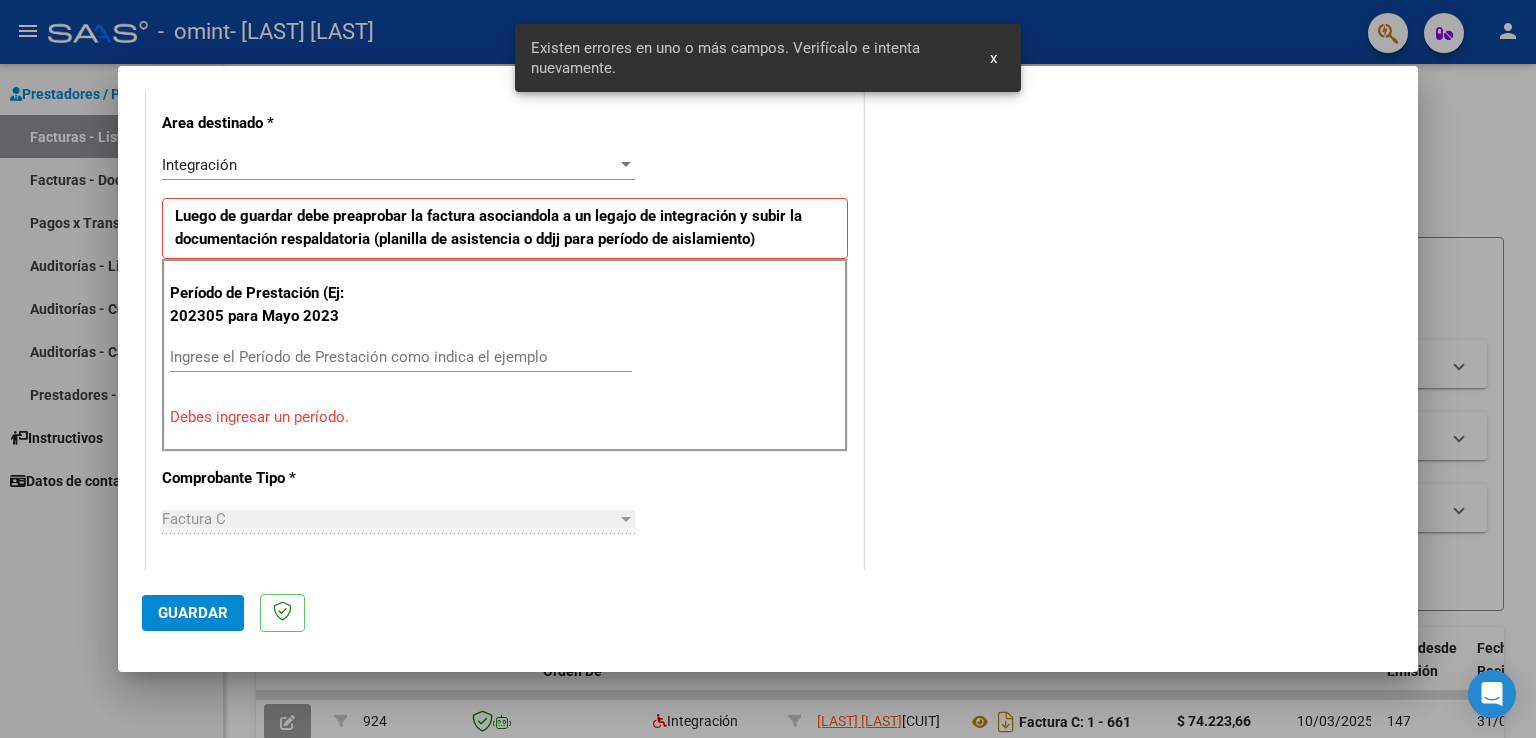 scroll, scrollTop: 417, scrollLeft: 0, axis: vertical 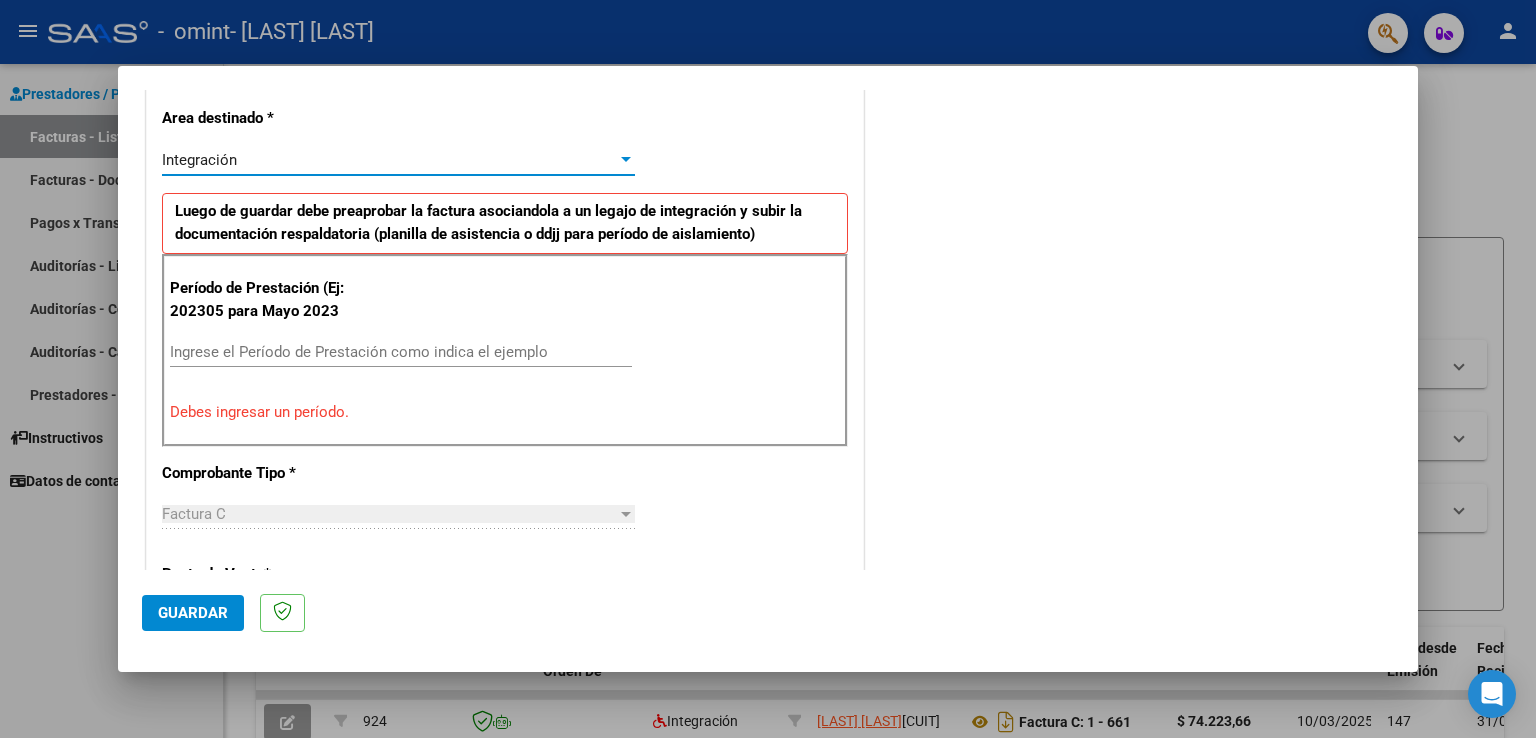 click on "Integración" at bounding box center [389, 160] 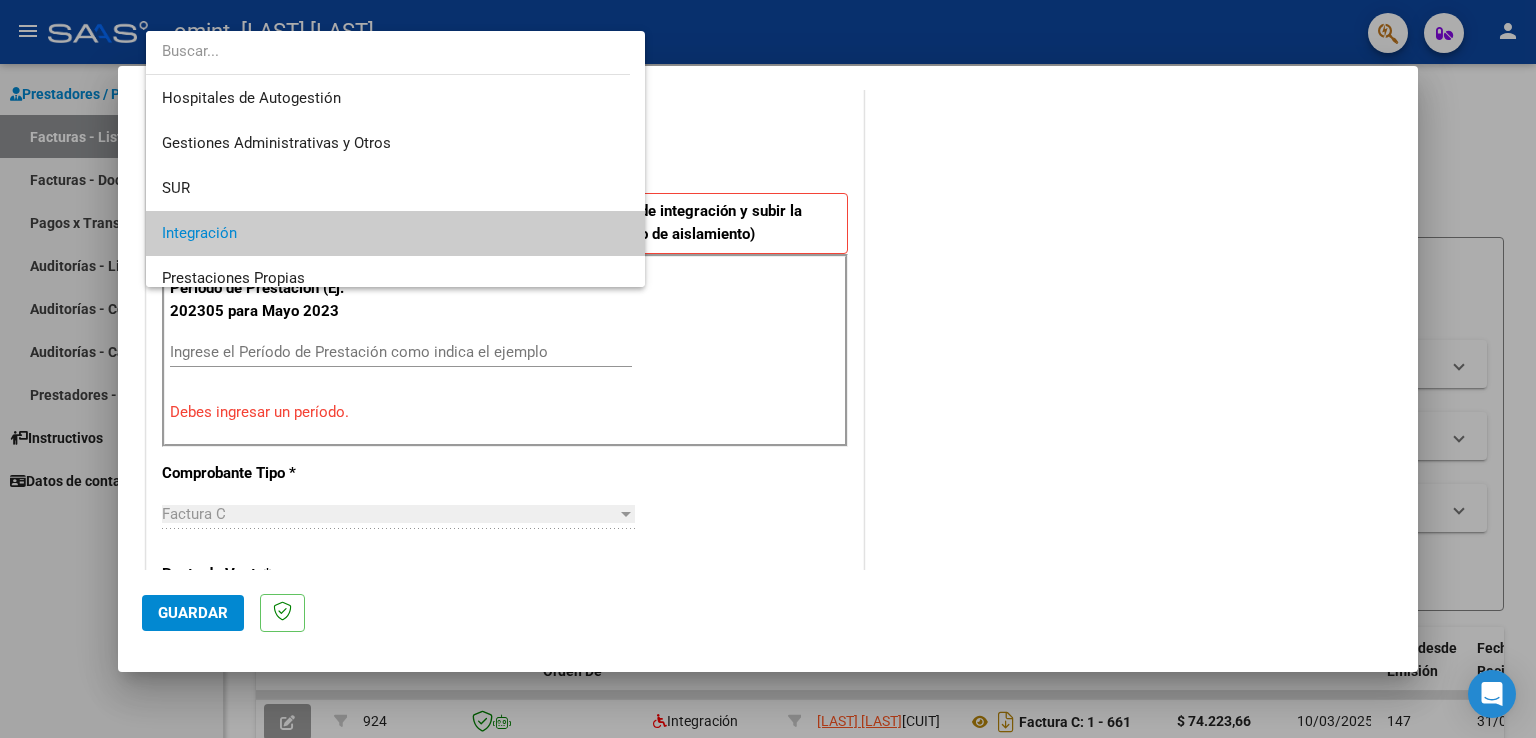scroll, scrollTop: 74, scrollLeft: 0, axis: vertical 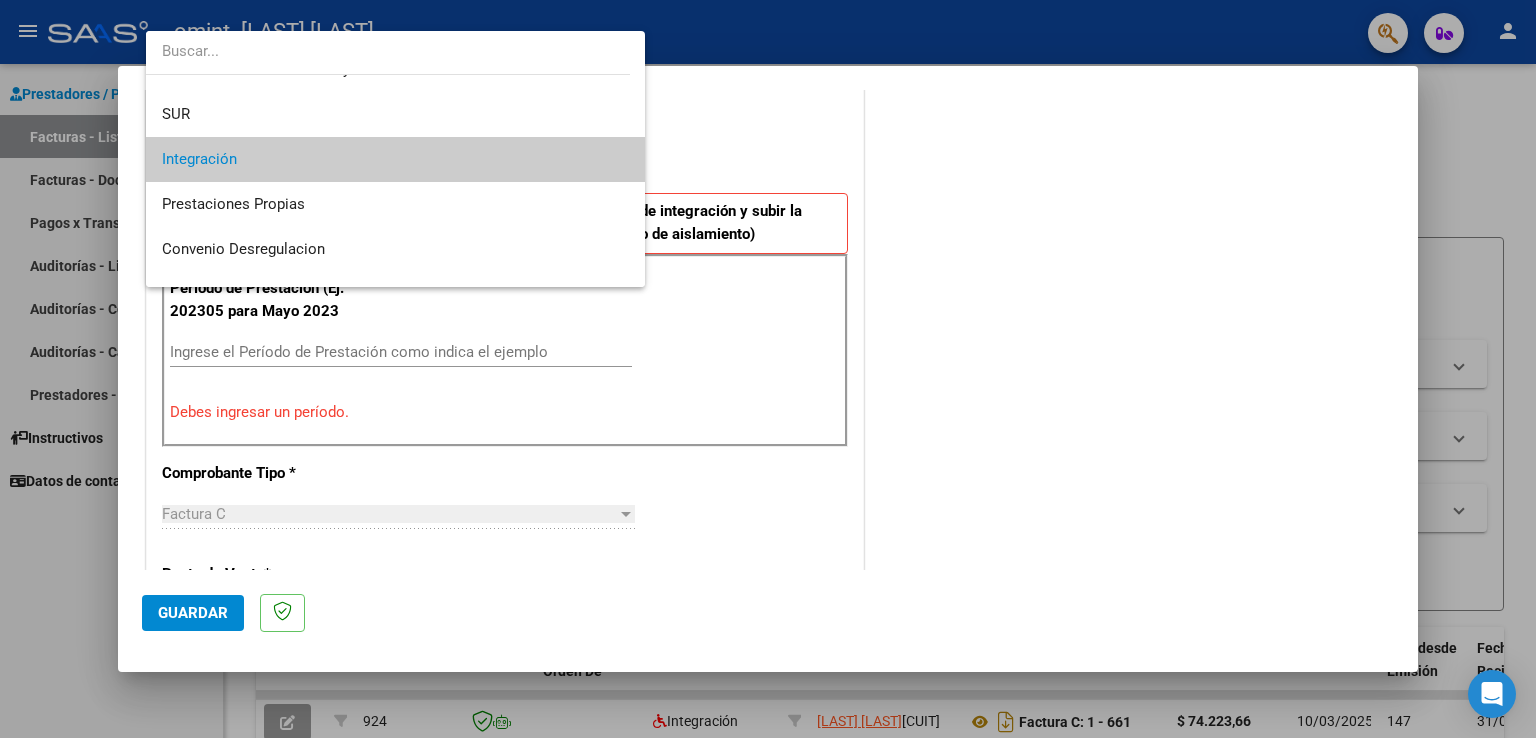 click at bounding box center [768, 369] 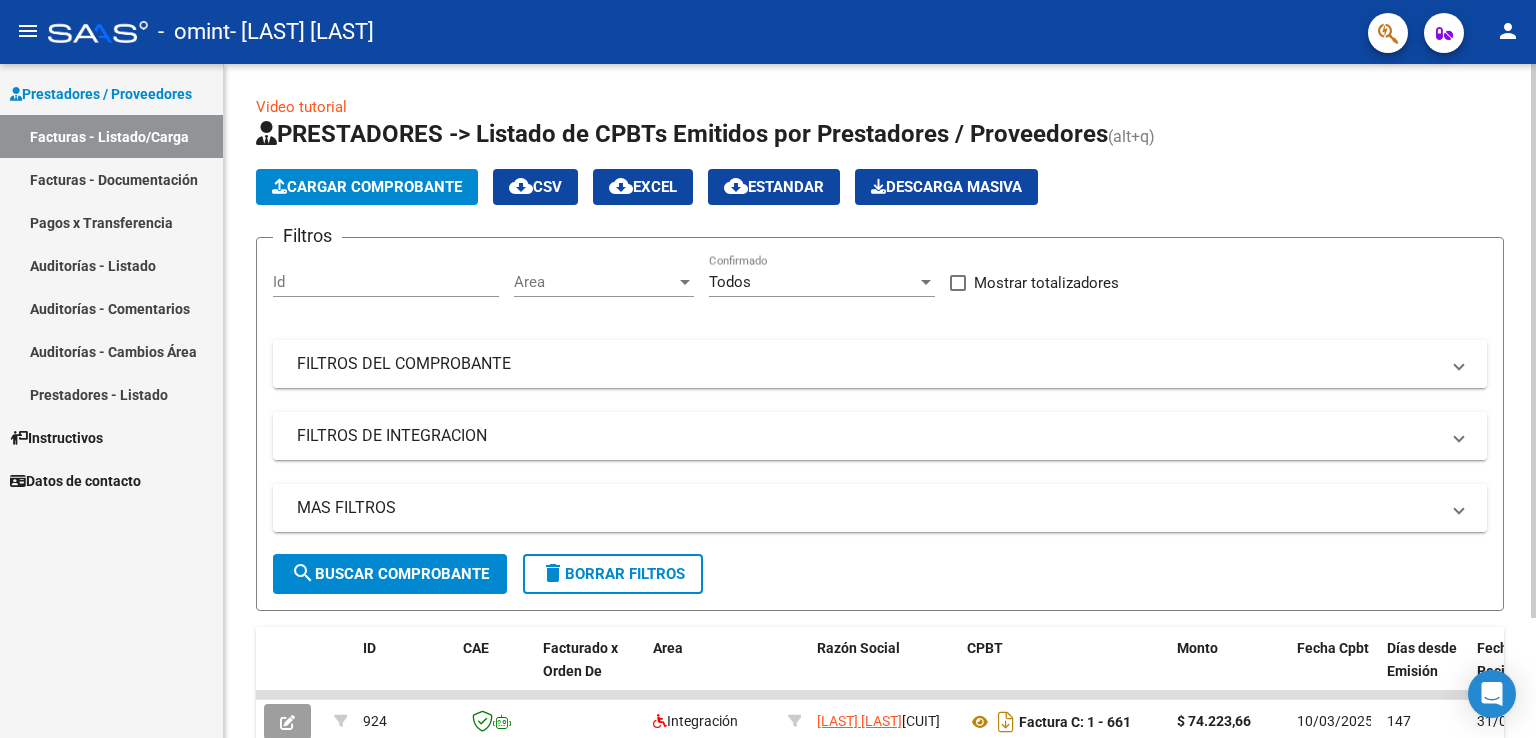 click on "PRESTADORES -> Listado de CPBTs Emitidos por Prestadores / Proveedores (alt+q)   Cargar Comprobante
cloud_download  CSV  cloud_download  EXCEL  cloud_download  Estandar   Descarga Masiva
Filtros Id Area Area Todos Confirmado   Mostrar totalizadores   FILTROS DEL COMPROBANTE  Comprobante Tipo Comprobante Tipo Start date – End date Fec. Comprobante Desde / Hasta Días Emisión Desde(cant. días) Días Emisión Hasta(cant. días) CUIT / Razón Social Pto. Venta Nro. Comprobante Código SSS CAE Válido CAE Válido Todos Cargado Módulo Hosp. Todos Tiene facturacion Apócrifa Hospital Refes  FILTROS DE INTEGRACION  Período De Prestación Campos del Archivo de Rendición Devuelto x SSS (dr_envio) Todos Rendido x SSS (dr_envio) Tipo de Registro Tipo de Registro Período Presentación Período Presentación Campos del Legajo Asociado (preaprobación) Afiliado Legajo (cuil/nombre) Todos Solo facturas preaprobadas  MAS FILTROS  Todos Con Doc. Respaldatoria Todos Con Trazabilidad Todos Asociado a Expediente Sur" 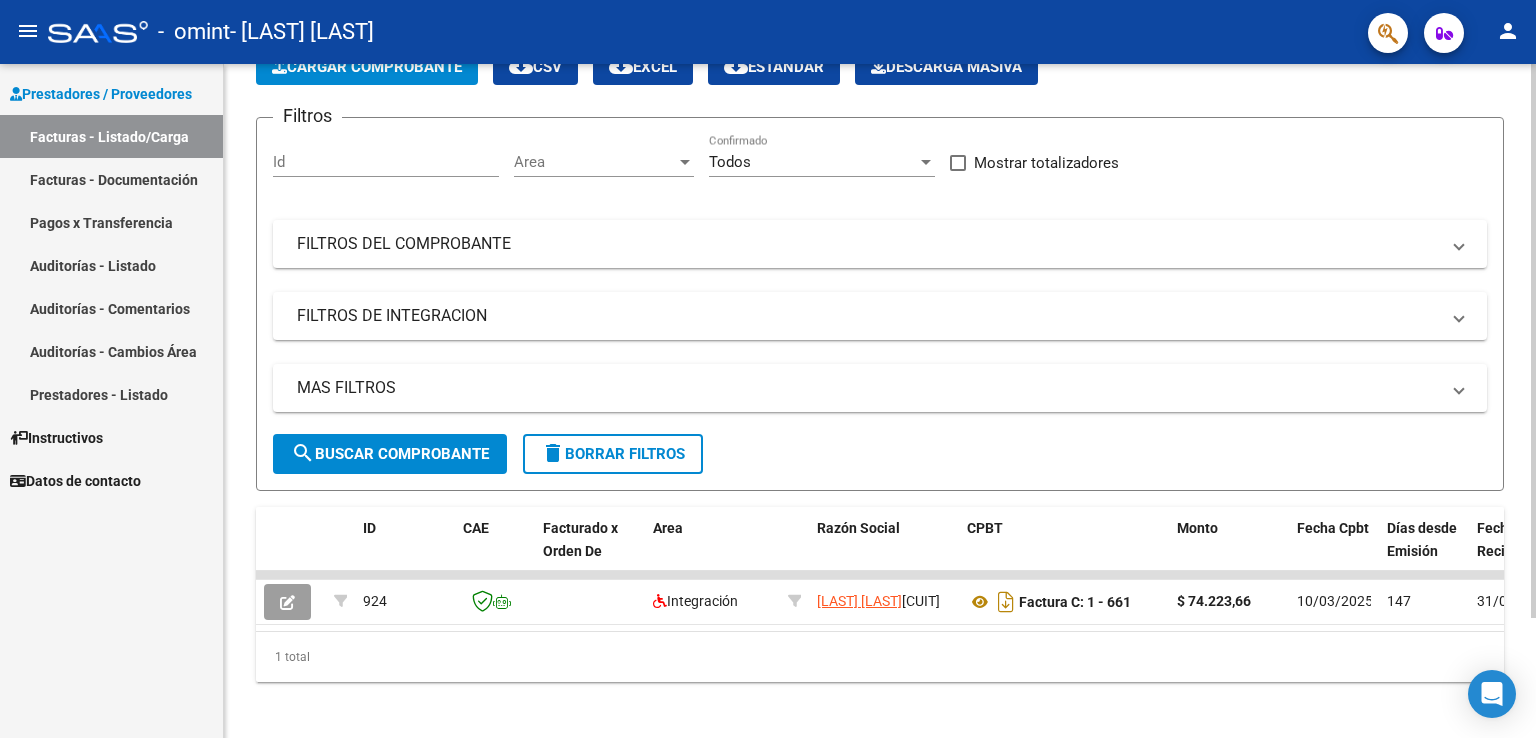 scroll, scrollTop: 145, scrollLeft: 0, axis: vertical 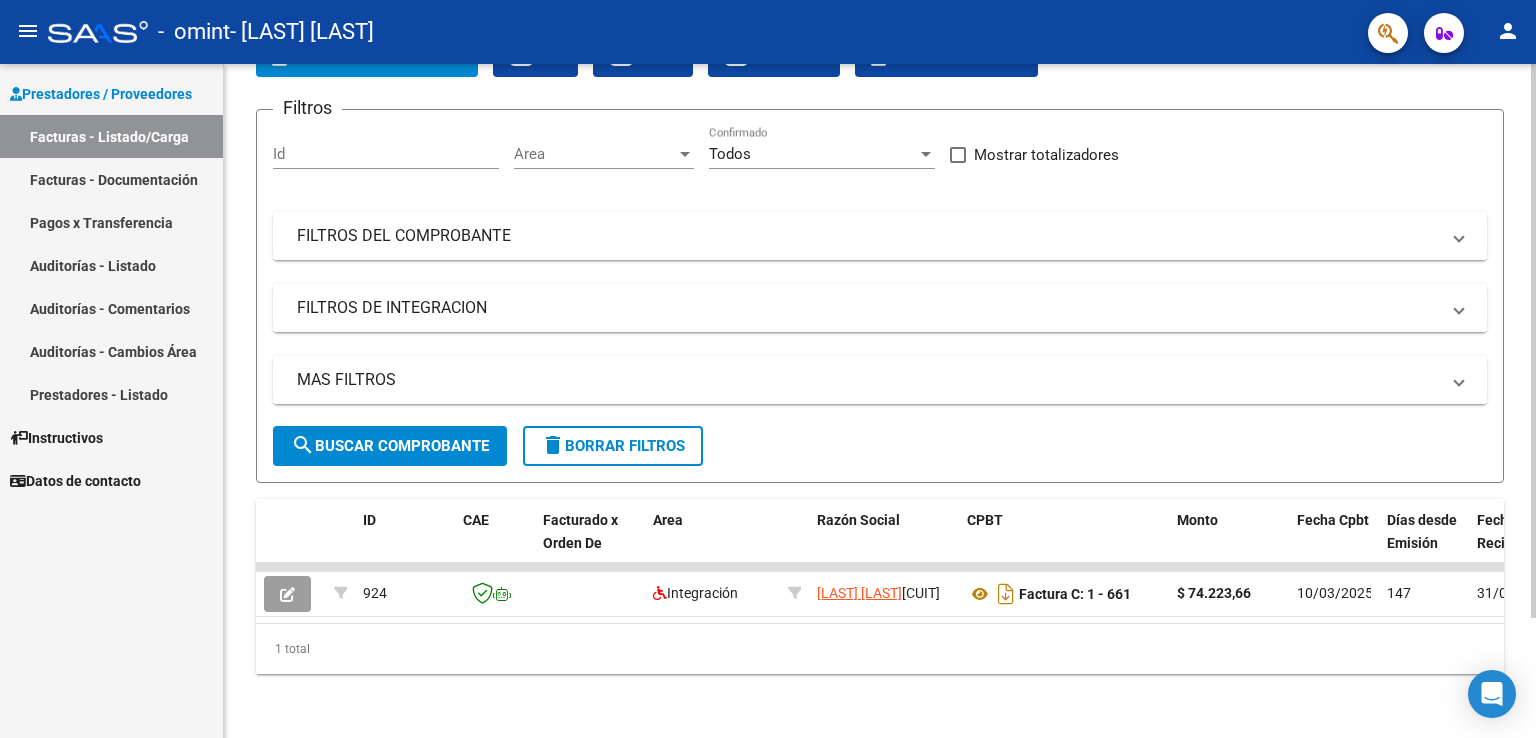 click on "Video tutorial   PRESTADORES -> Listado de CPBTs Emitidos por Prestadores / Proveedores (alt+q)   Cargar Comprobante
cloud_download  CSV  cloud_download  EXCEL  cloud_download  Estandar   Descarga Masiva
Filtros Id Area Area Todos Confirmado   Mostrar totalizadores   FILTROS DEL COMPROBANTE  Comprobante Tipo Comprobante Tipo Start date – End date Fec. Comprobante Desde / Hasta Días Emisión Desde(cant. días) Días Emisión Hasta(cant. días) CUIT / Razón Social Pto. Venta Nro. Comprobante Código SSS CAE Válido CAE Válido Todos Cargado Módulo Hosp. Todos Tiene facturacion Apócrifa Hospital Refes  FILTROS DE INTEGRACION  Período De Prestación Campos del Archivo de Rendición Devuelto x SSS (dr_envio) Todos Rendido x SSS (dr_envio) Tipo de Registro Tipo de Registro Período Presentación Período Presentación Campos del Legajo Asociado (preaprobación) Afiliado Legajo (cuil/nombre) Todos Solo facturas preaprobadas  MAS FILTROS  Todos Con Doc. Respaldatoria Todos Con Trazabilidad Todos – –" 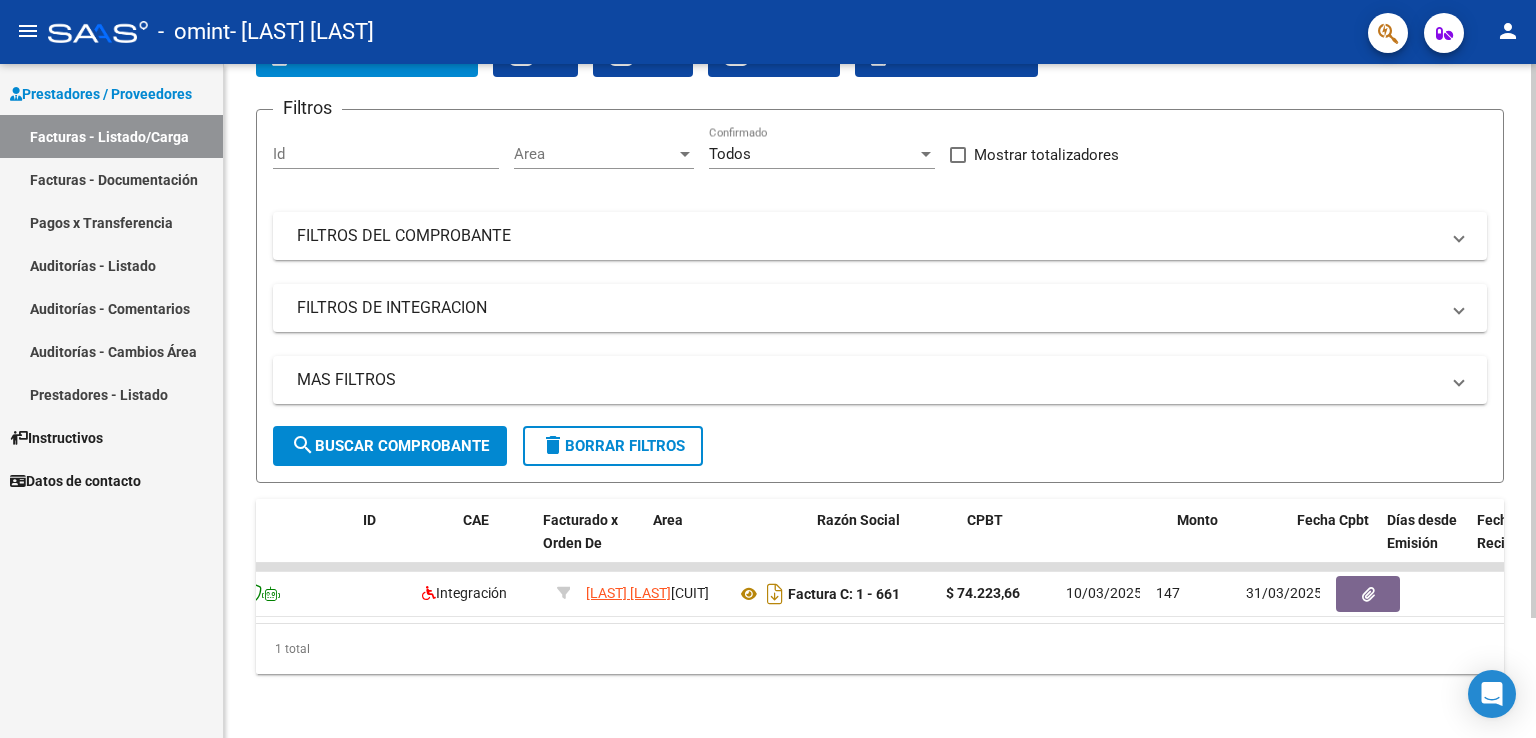 scroll, scrollTop: 0, scrollLeft: 0, axis: both 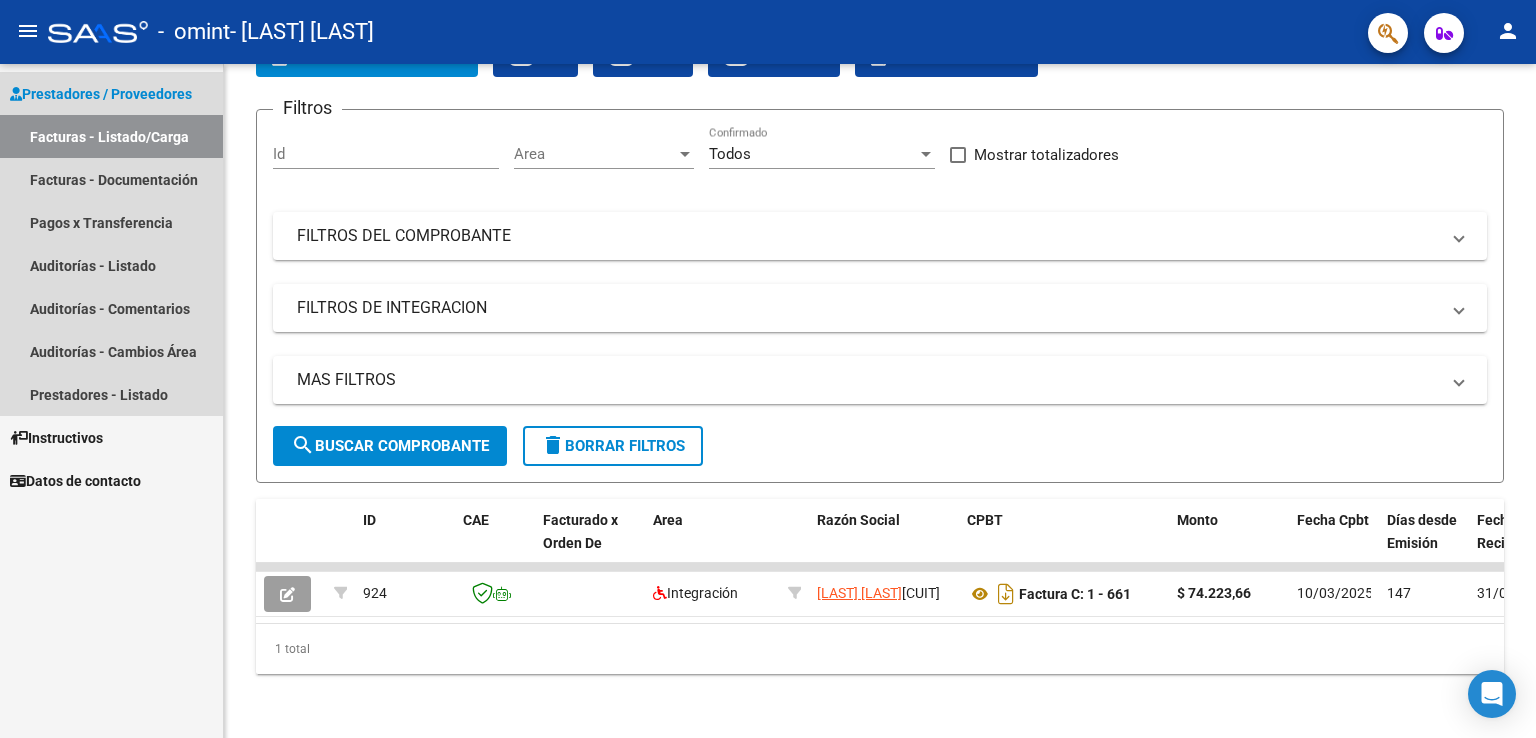click on "Prestadores / Proveedores" at bounding box center [101, 94] 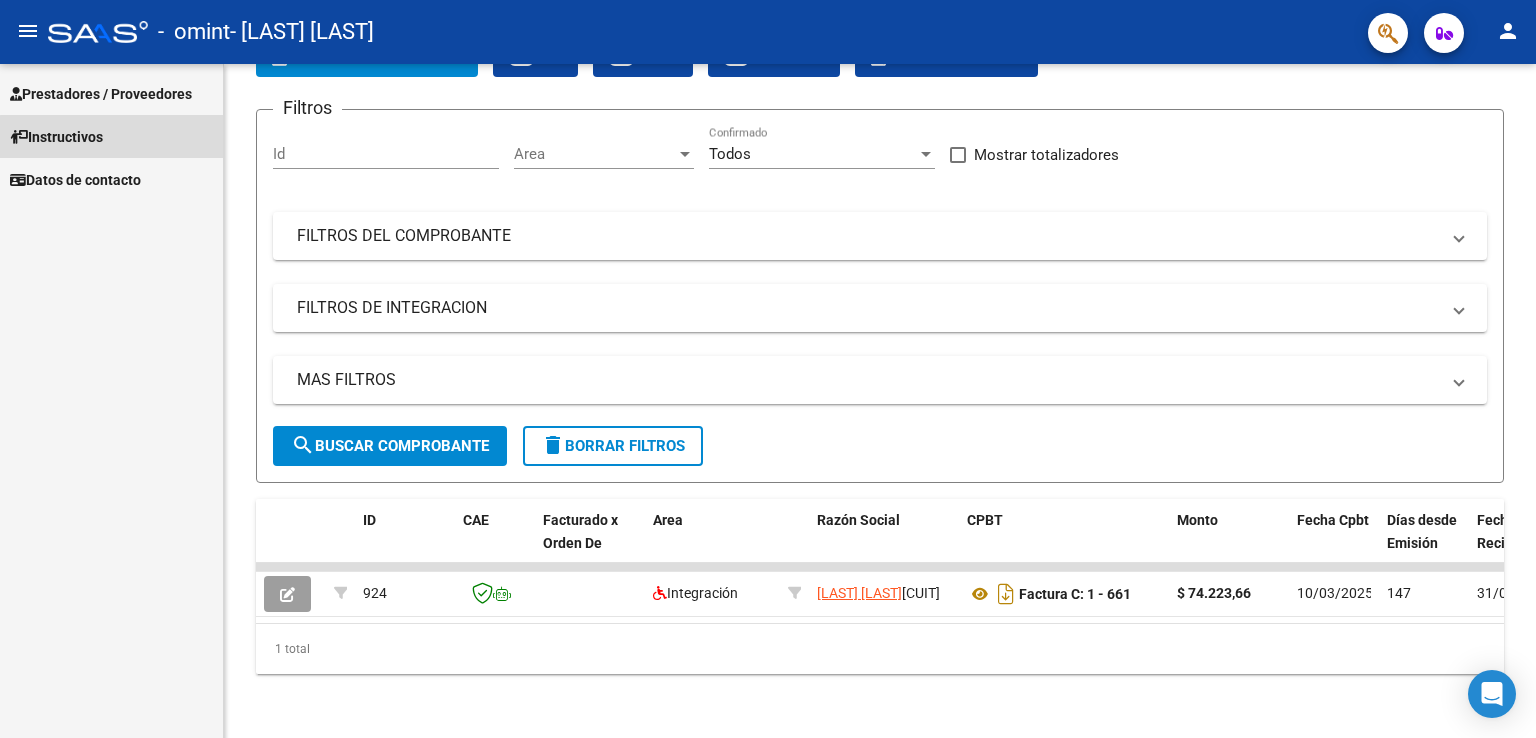 click on "Instructivos" at bounding box center (56, 137) 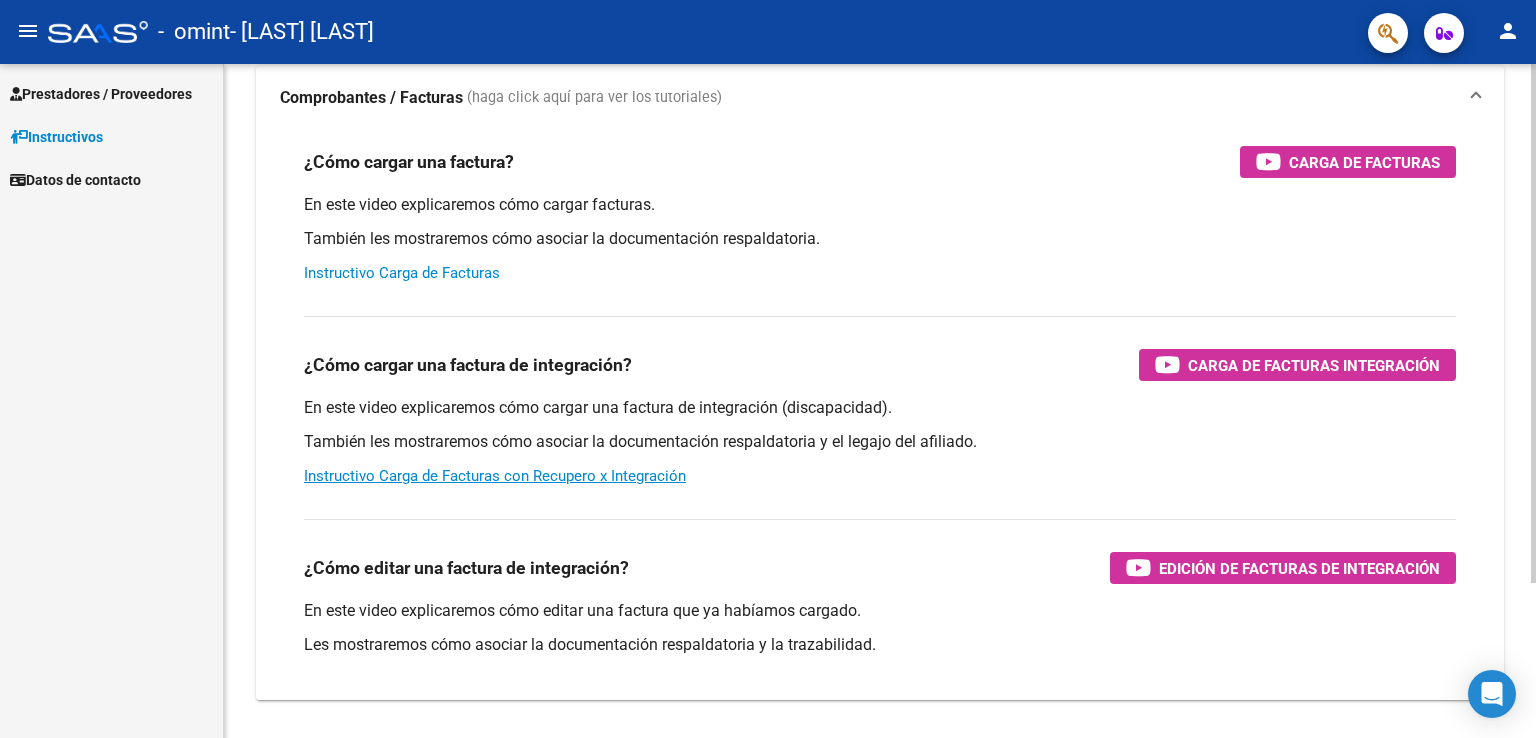 click on "Instructivo Carga de Facturas" at bounding box center [402, 273] 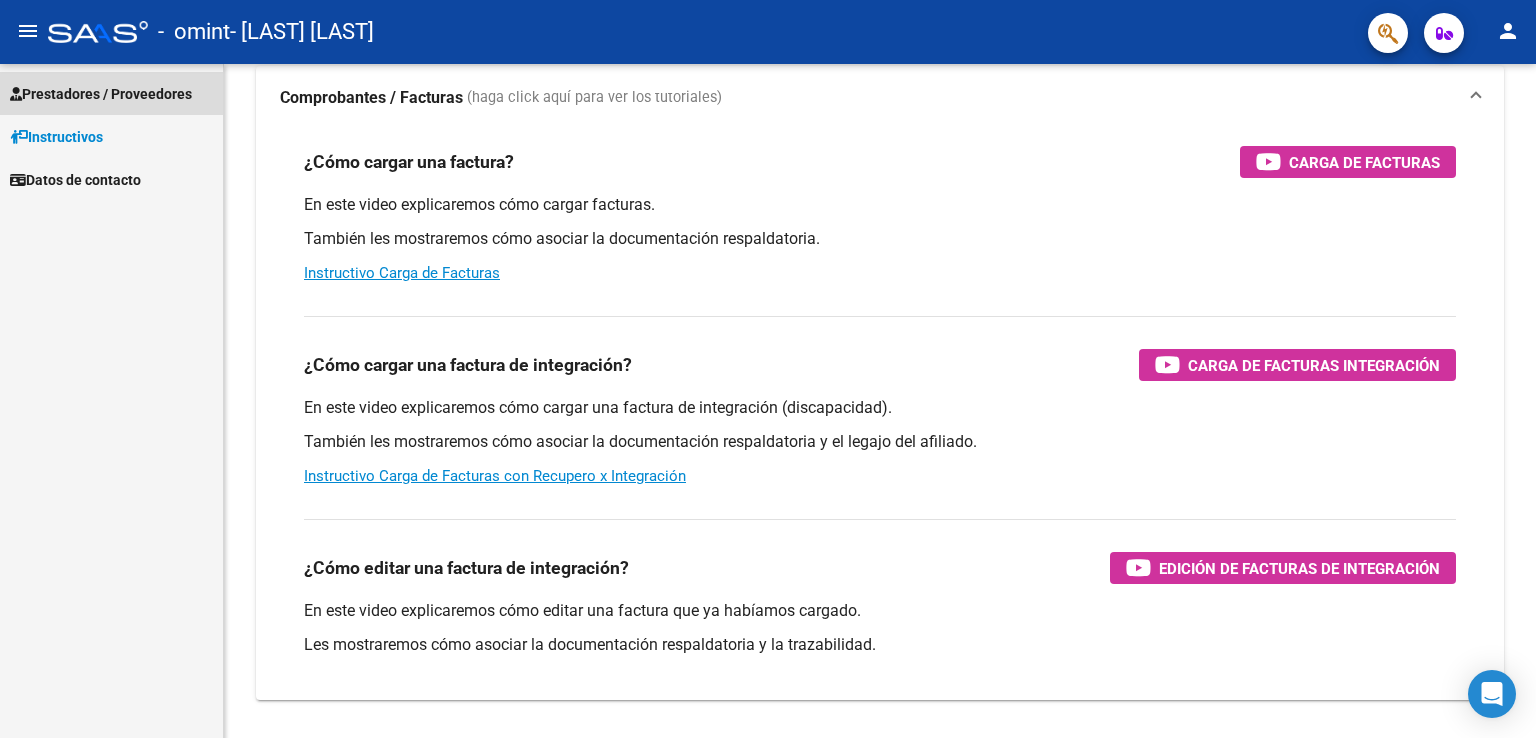 click on "Prestadores / Proveedores" at bounding box center [111, 93] 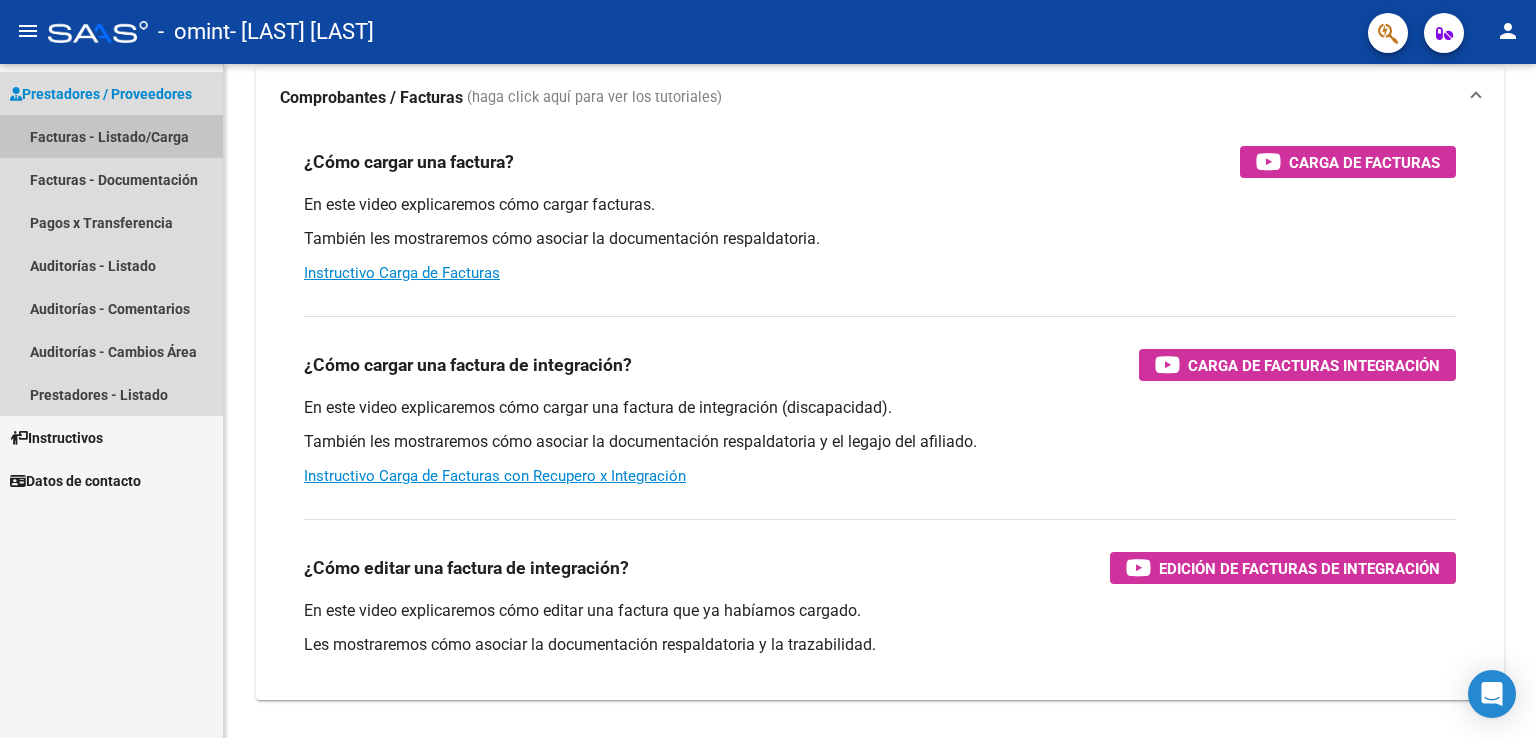 click on "Facturas - Listado/Carga" at bounding box center [111, 136] 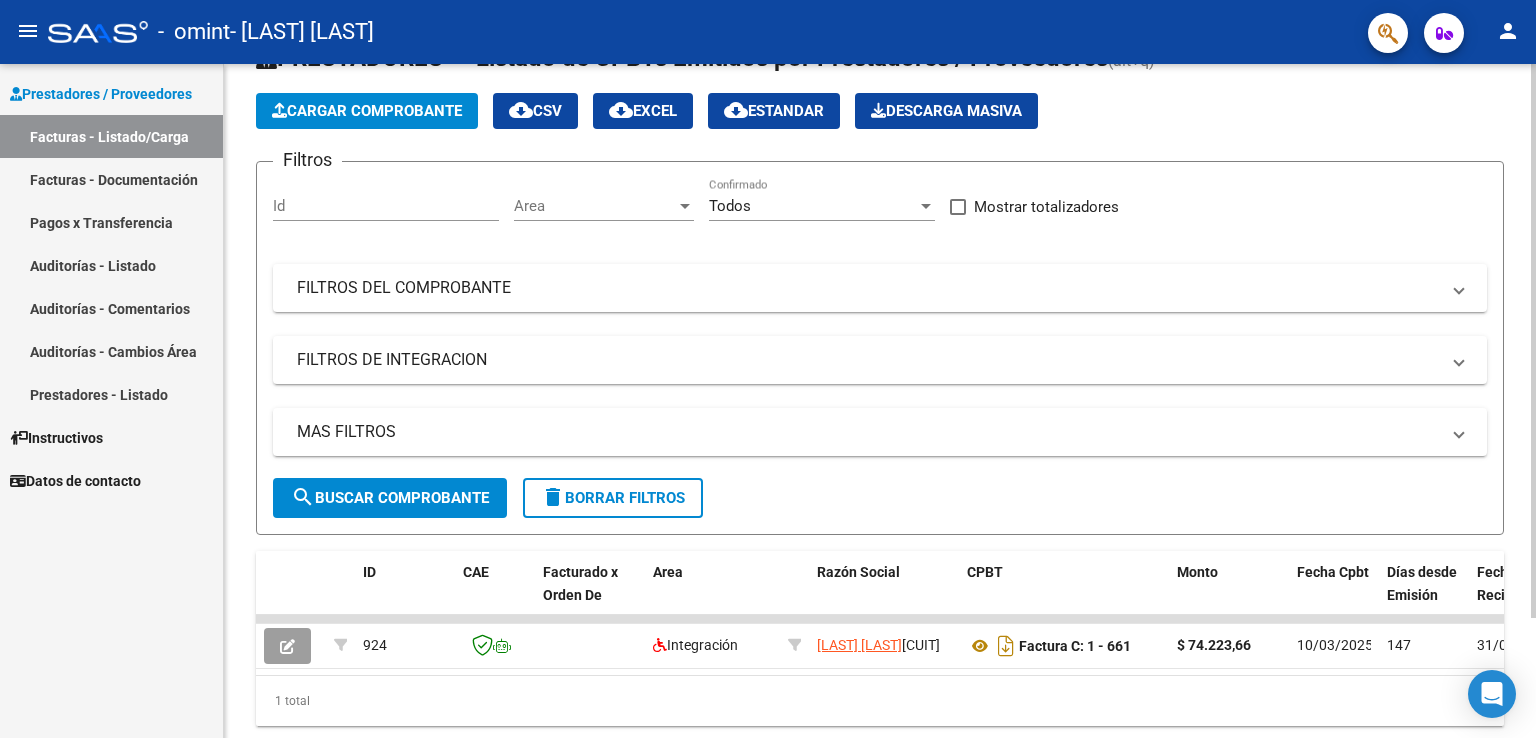 scroll, scrollTop: 0, scrollLeft: 0, axis: both 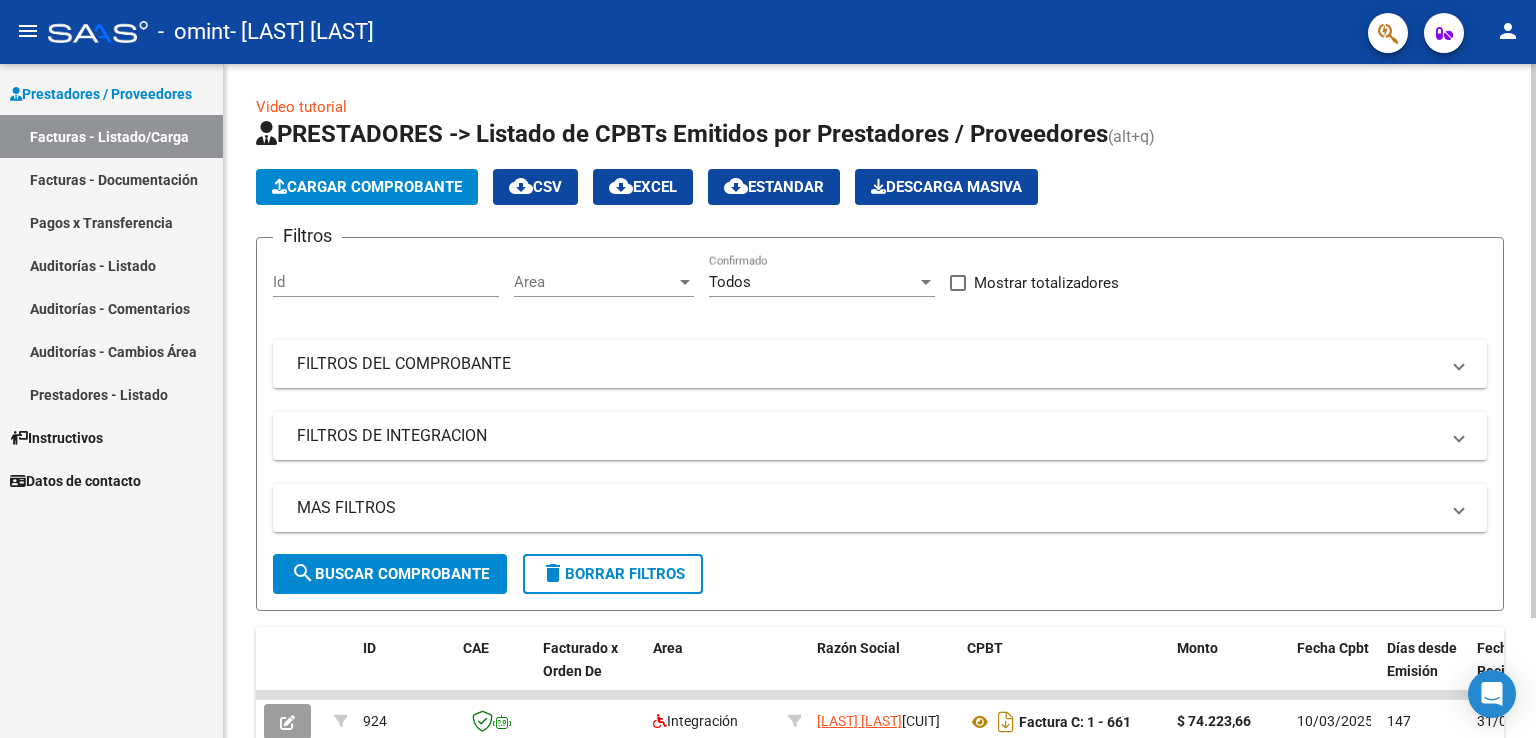 click 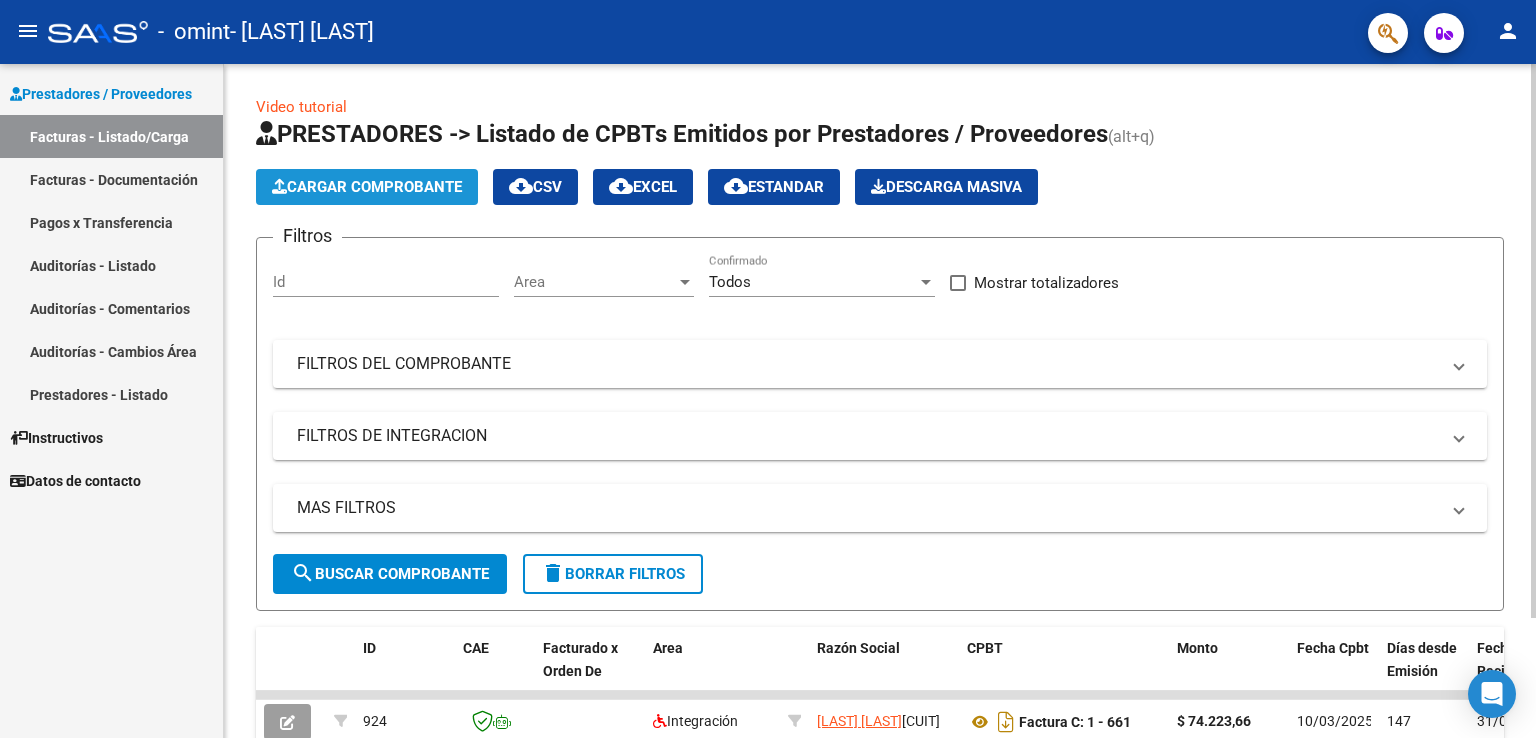 click on "Cargar Comprobante" 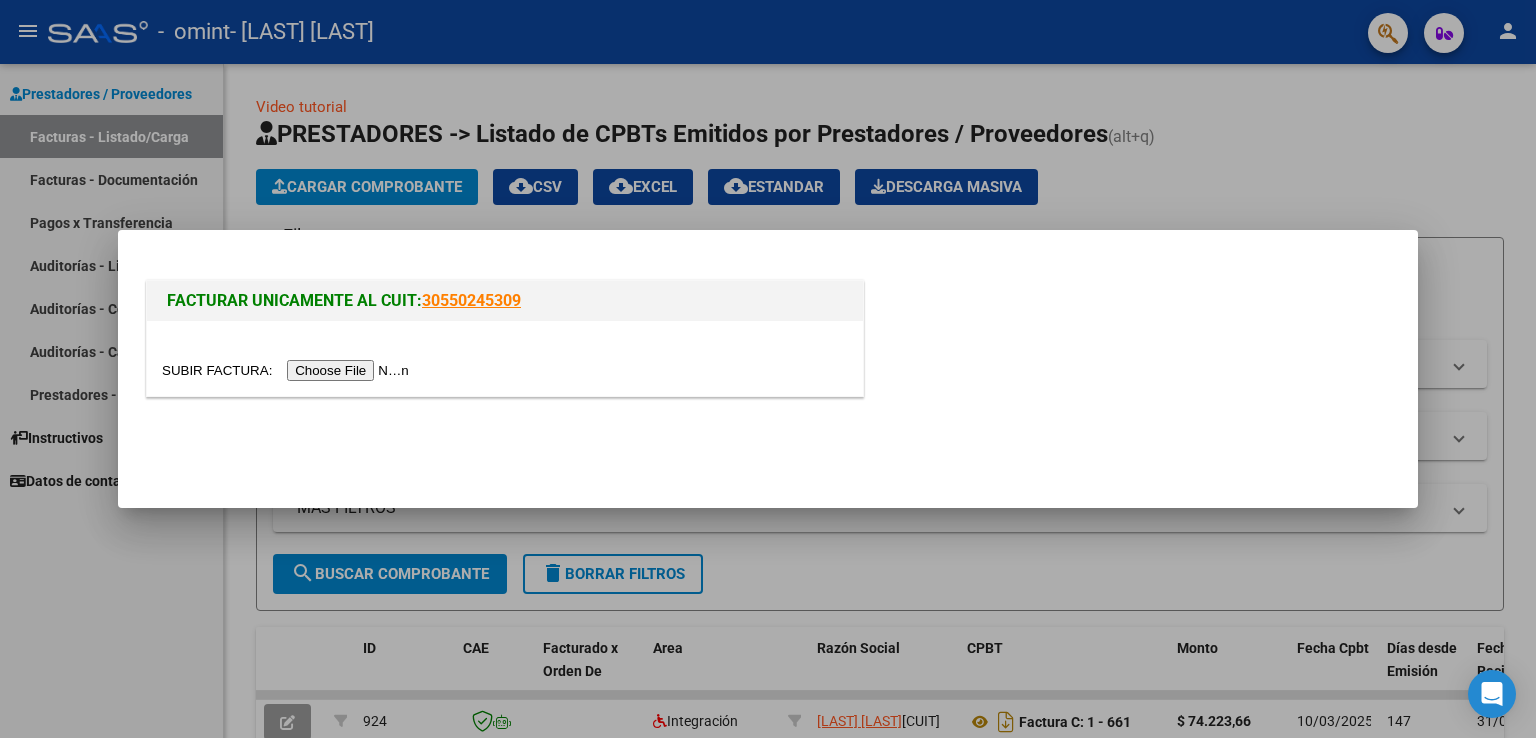 click at bounding box center (288, 370) 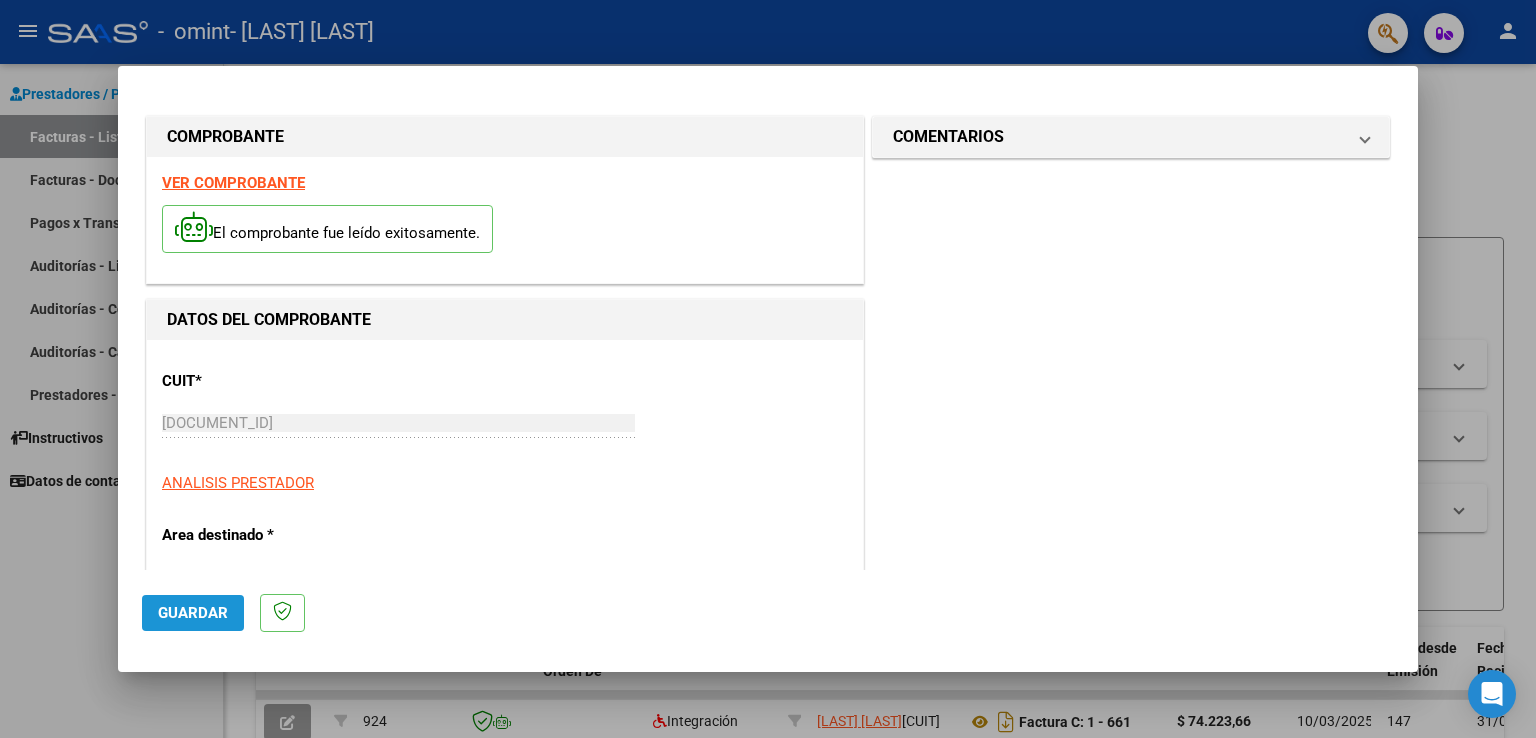 click on "Guardar" 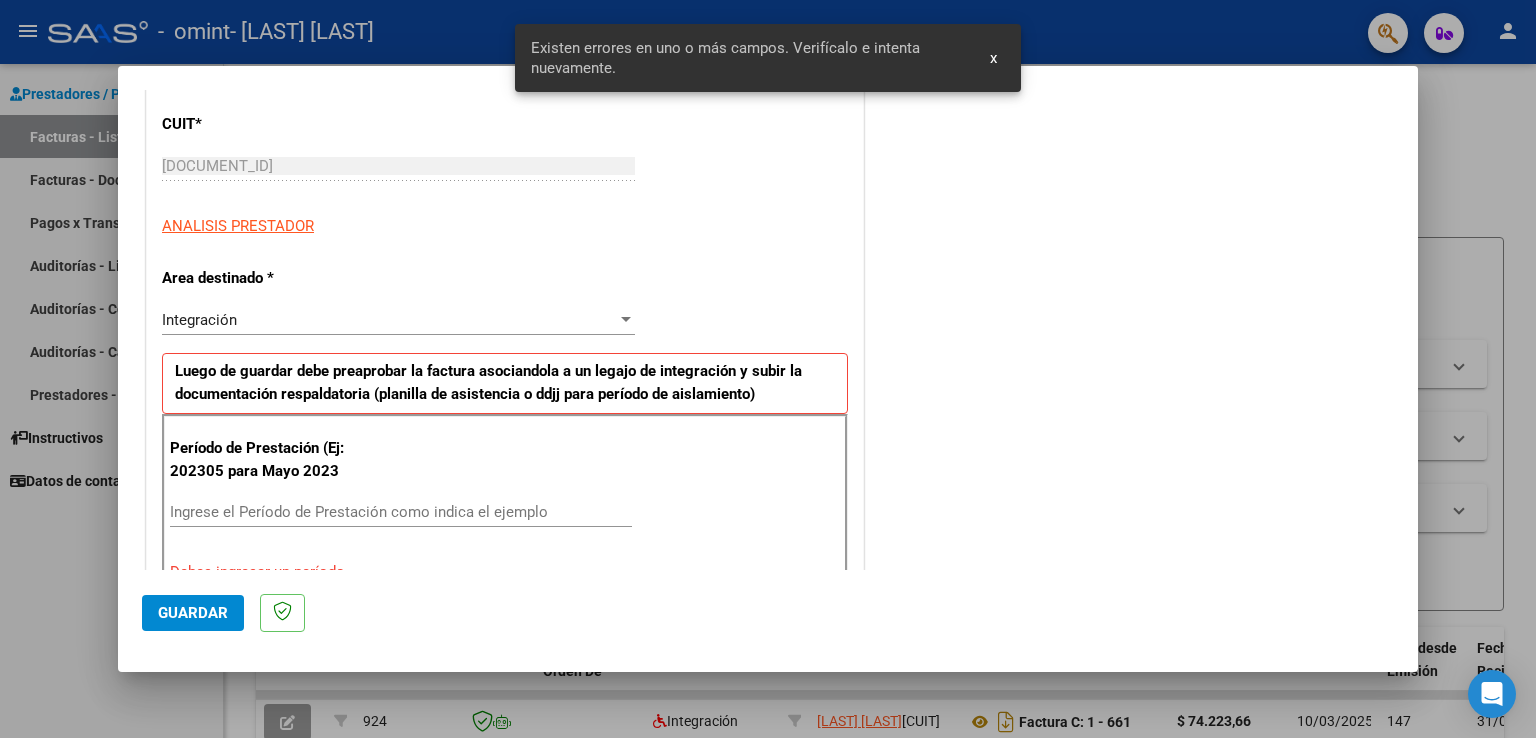 scroll, scrollTop: 417, scrollLeft: 0, axis: vertical 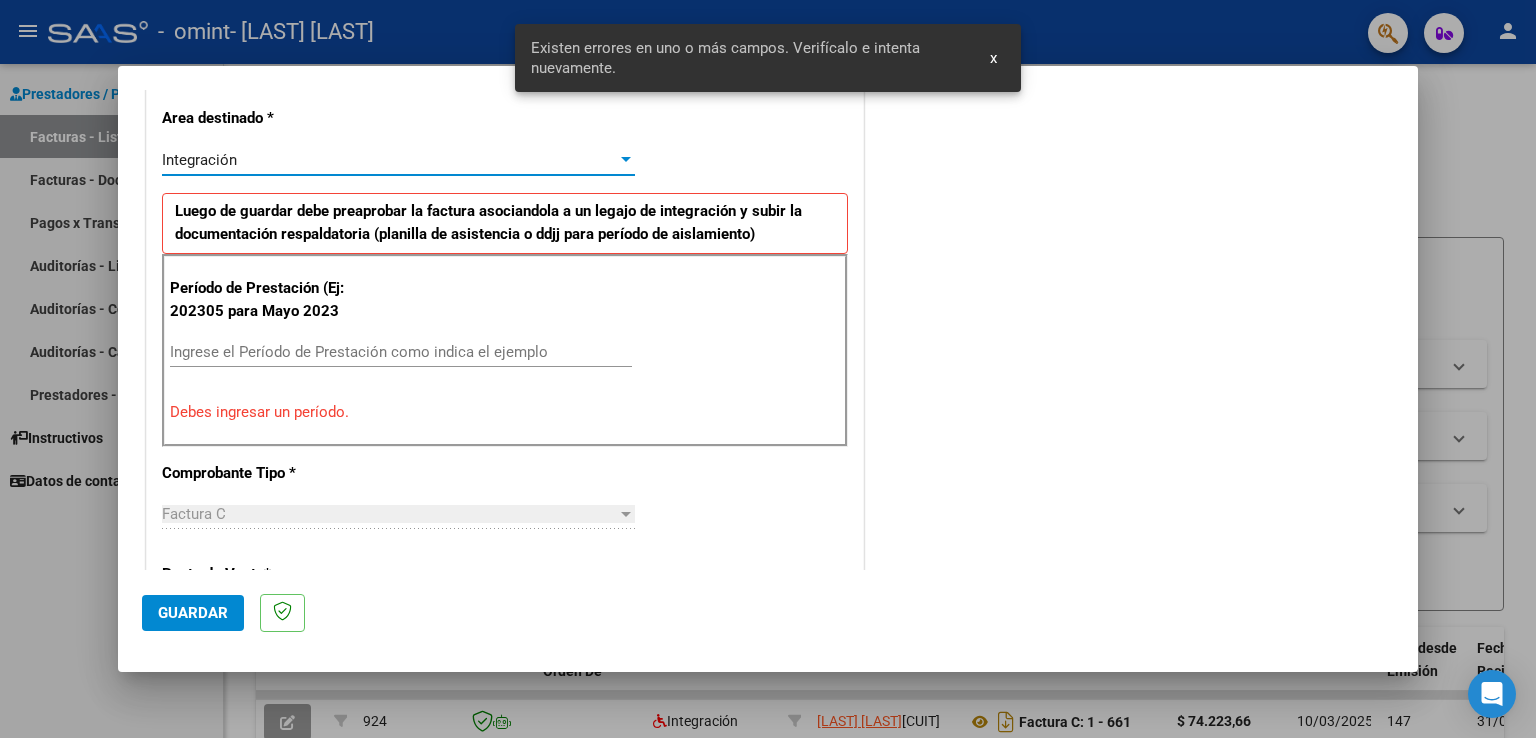 click on "Integración" at bounding box center (389, 160) 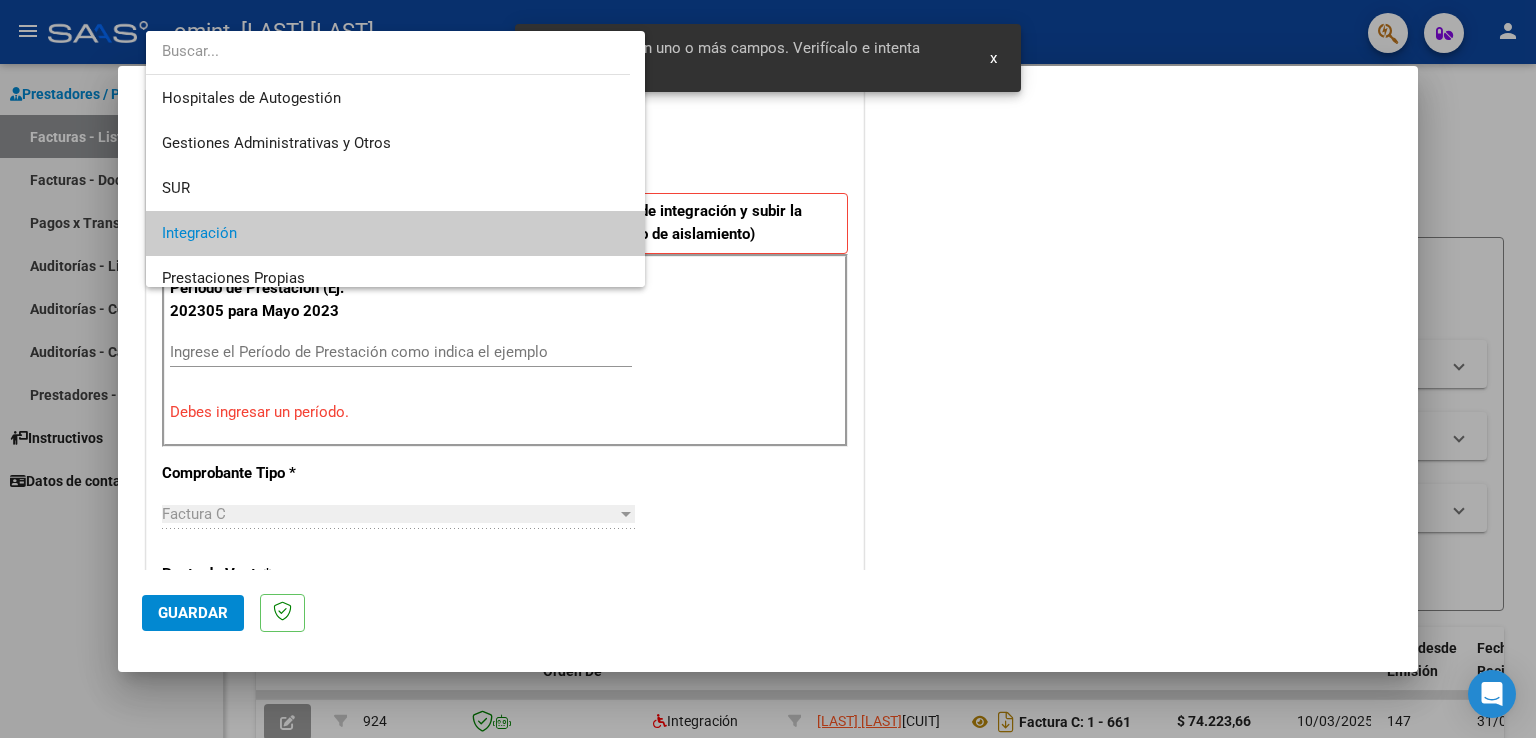scroll, scrollTop: 74, scrollLeft: 0, axis: vertical 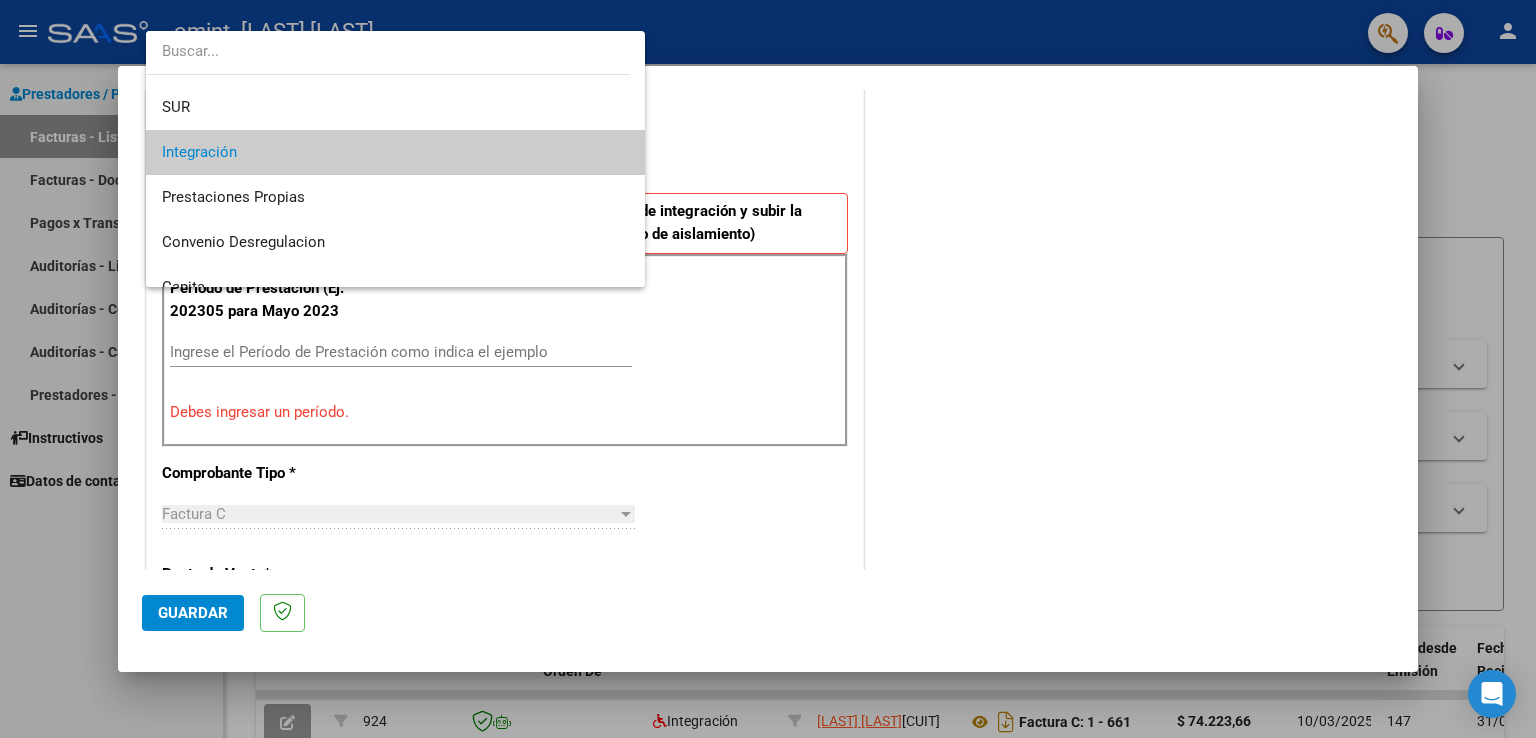 click at bounding box center (768, 369) 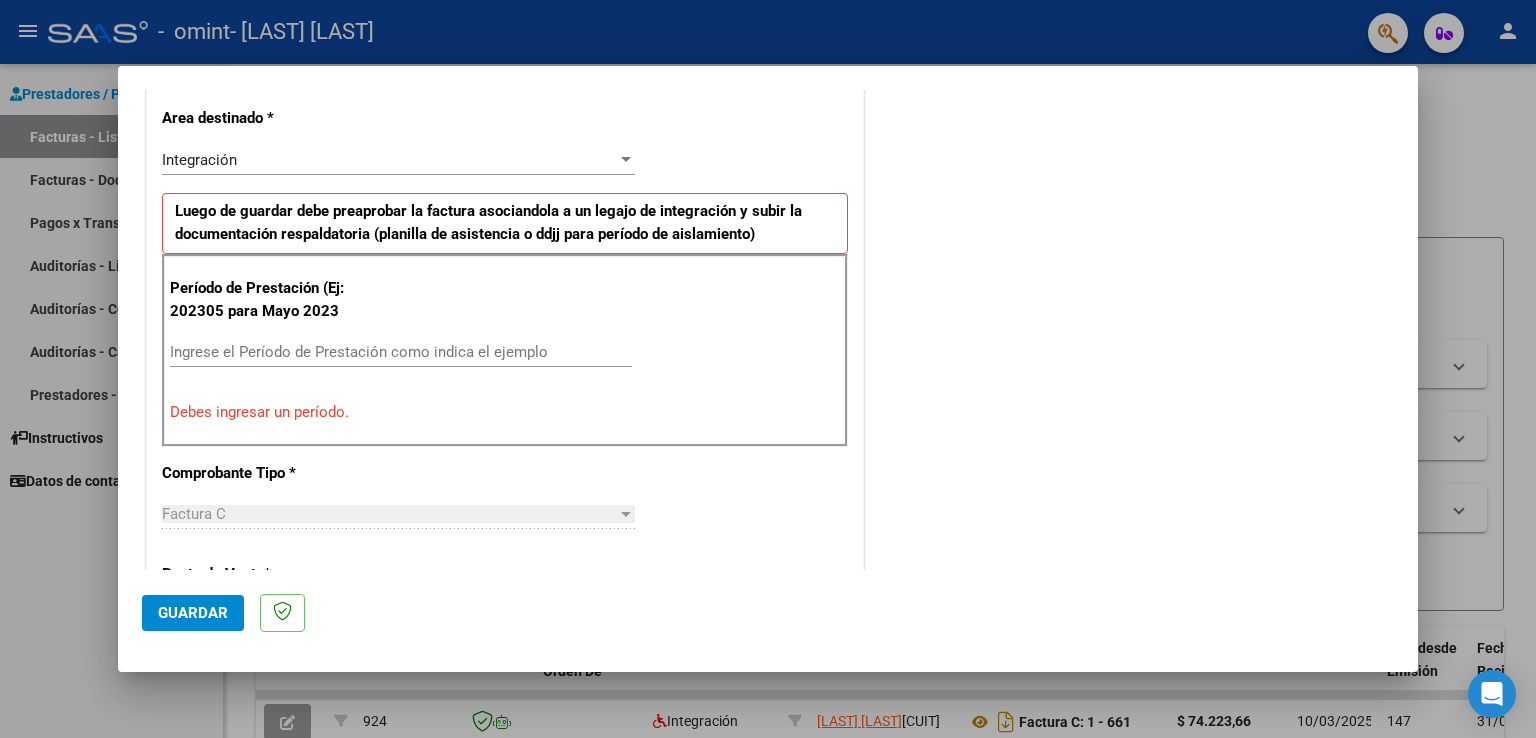 click on "CUIT  *   [CUIT] Ingresar CUIT  ANALISIS PRESTADOR  Area destinado * Integración Seleccionar Area Luego de guardar debe preaprobar la factura asociandola a un legajo de integración y subir la documentación respaldatoria (planilla de asistencia o ddjj para período de aislamiento)  Período de Prestación (Ej: 202305 para Mayo 2023    Ingrese el Período de Prestación como indica el ejemplo   Debes ingresar un período.   Comprobante Tipo * Factura C Seleccionar Tipo Punto de Venta  *   1 Ingresar el Nro.  Número  *   756 Ingresar el Nro.  Monto  *   $ 111.335,49 Ingresar el monto  Fecha del Cpbt.  *   [DATE] Ingresar la fecha  CAE / CAEA (no ingrese CAI)    [CAE] Ingresar el CAE o CAEA (no ingrese CAI)  Fecha de Vencimiento    Ingresar la fecha  Ref. Externa    Ingresar la ref.  N° Liquidación    Ingresar el N° Liquidación" at bounding box center (505, 683) 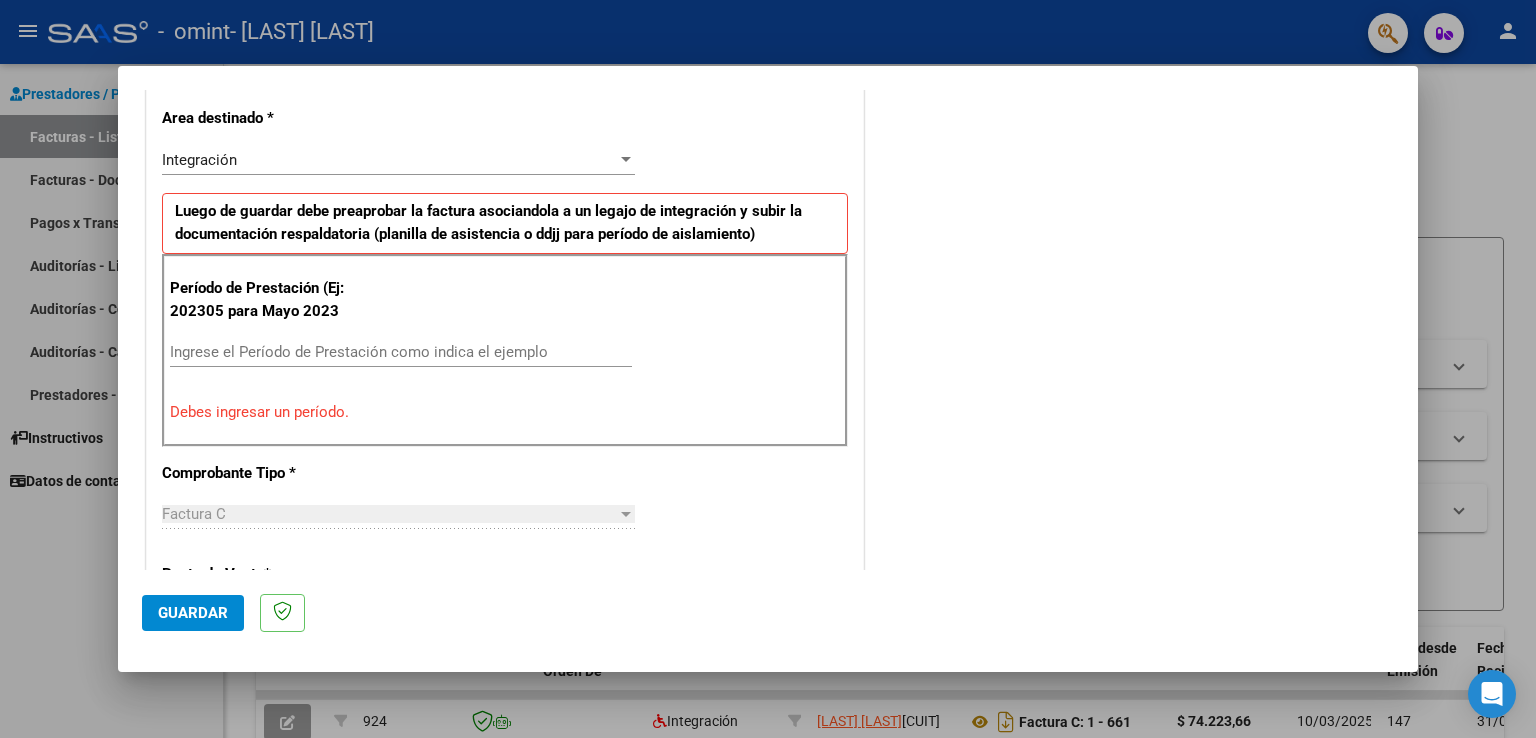 click on "Integración" at bounding box center [389, 160] 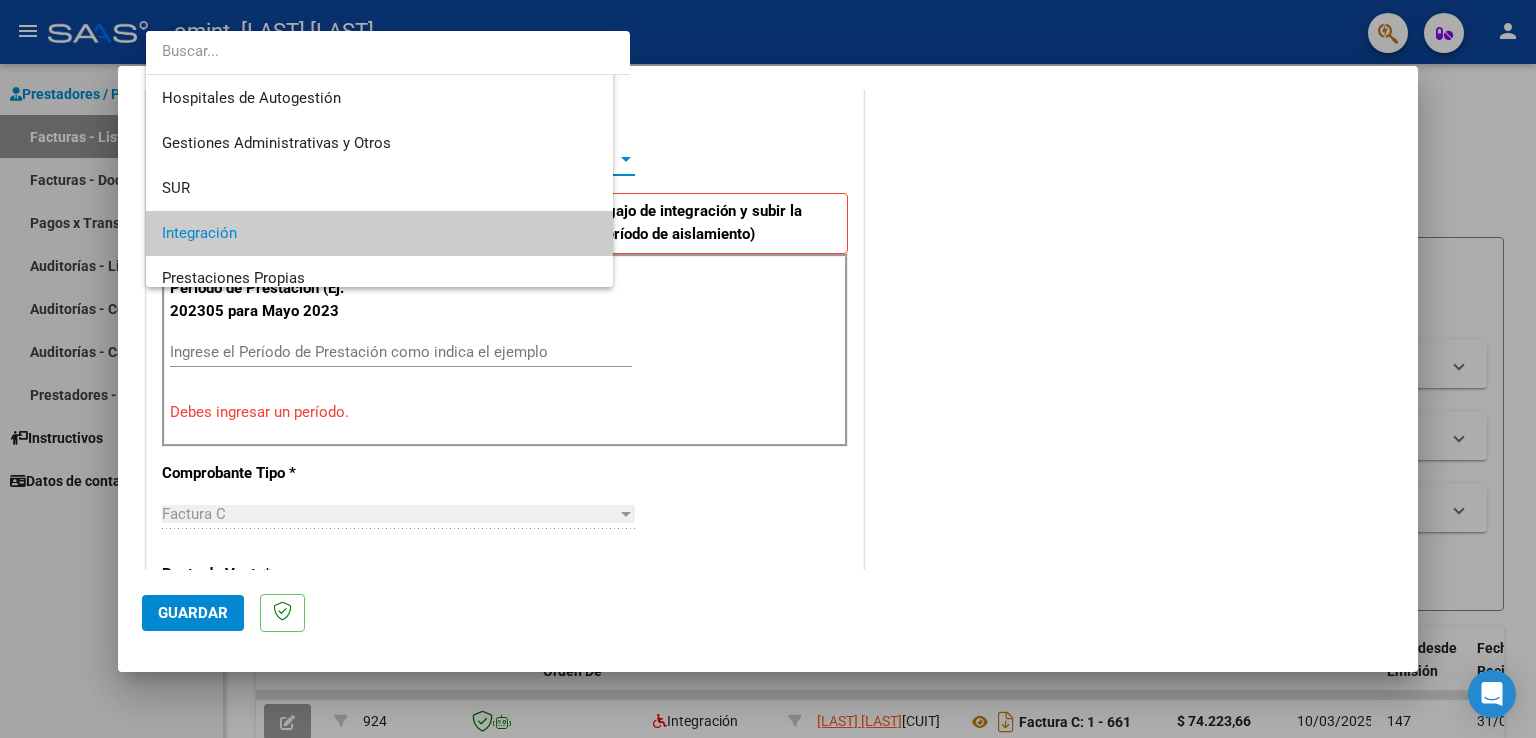scroll, scrollTop: 74, scrollLeft: 0, axis: vertical 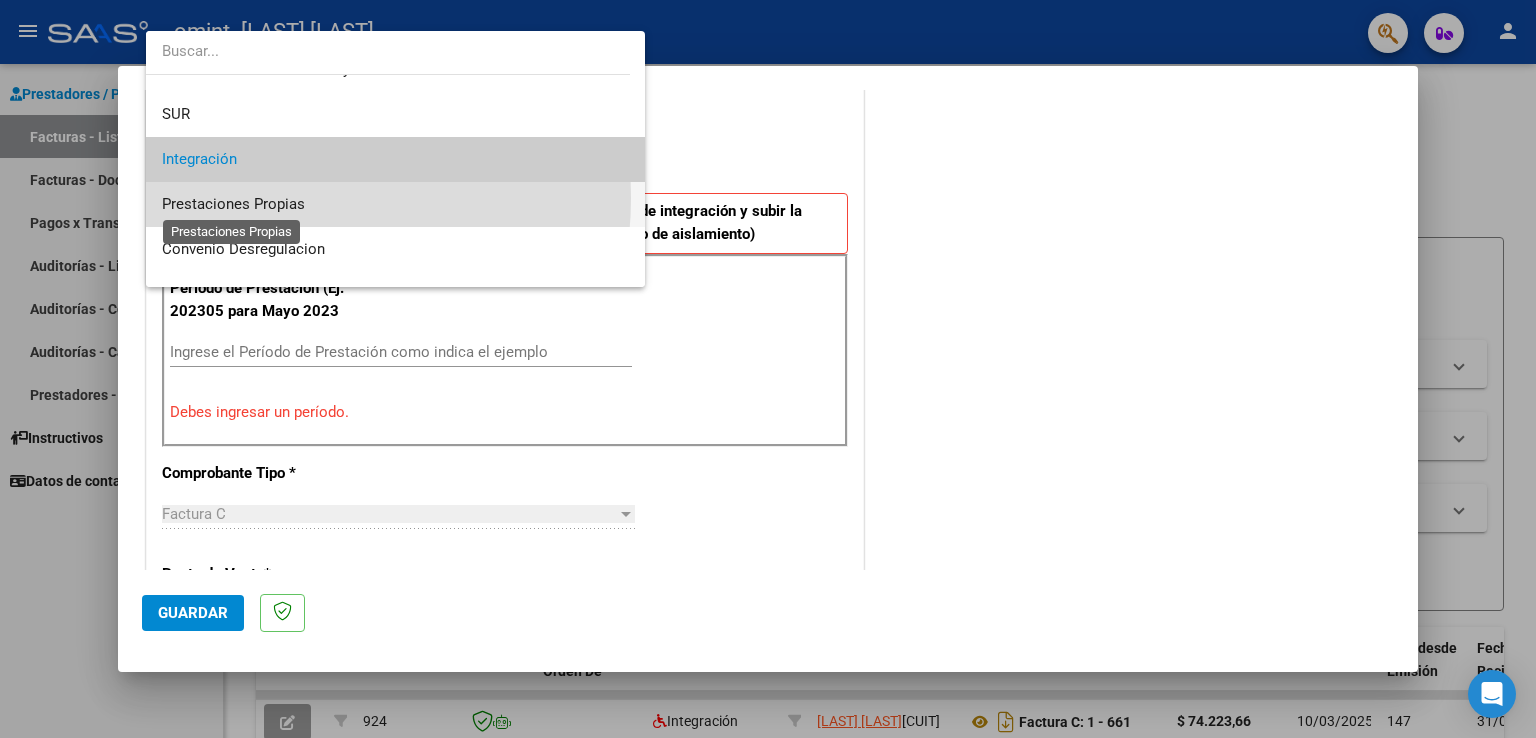 click on "Prestaciones Propias" at bounding box center (233, 204) 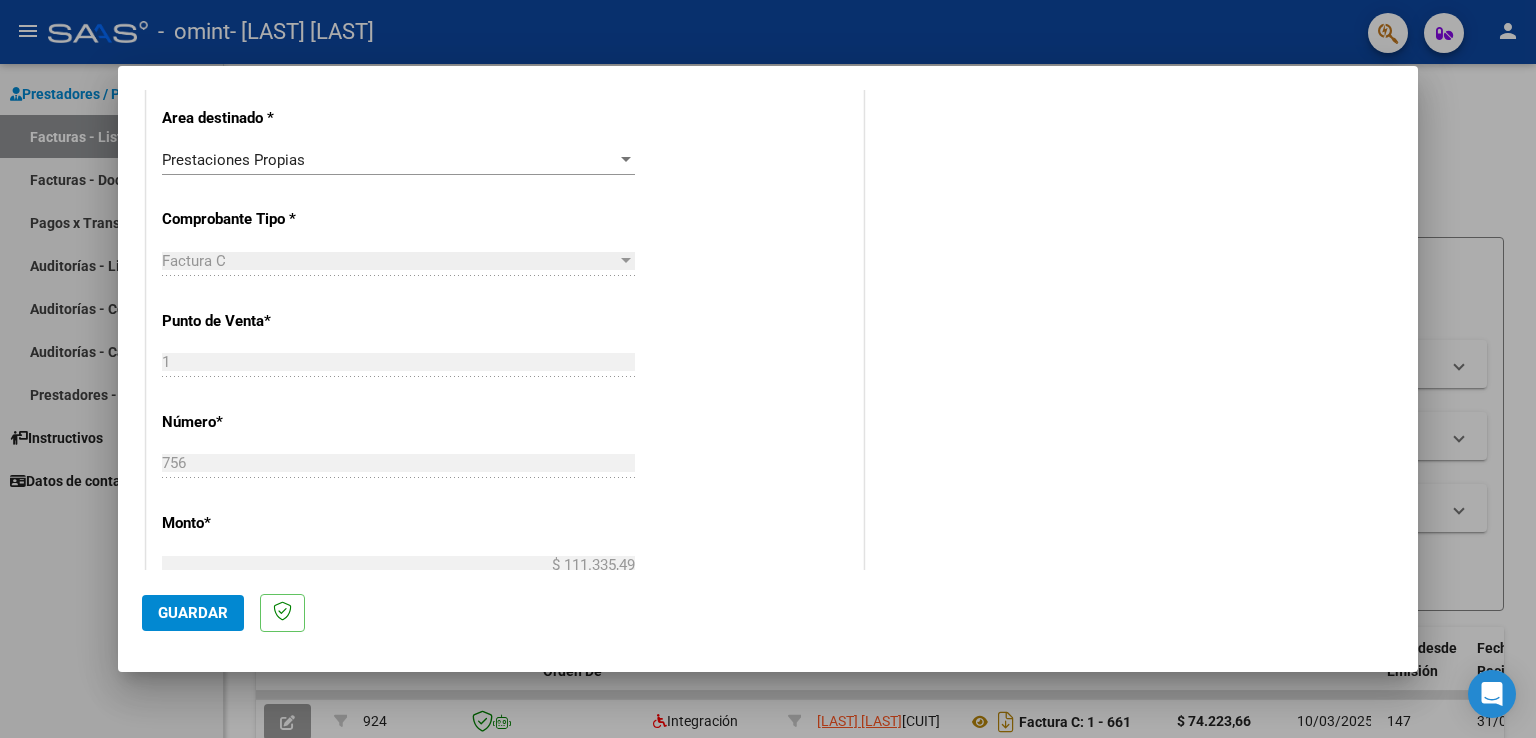click on "Factura C" at bounding box center [389, 261] 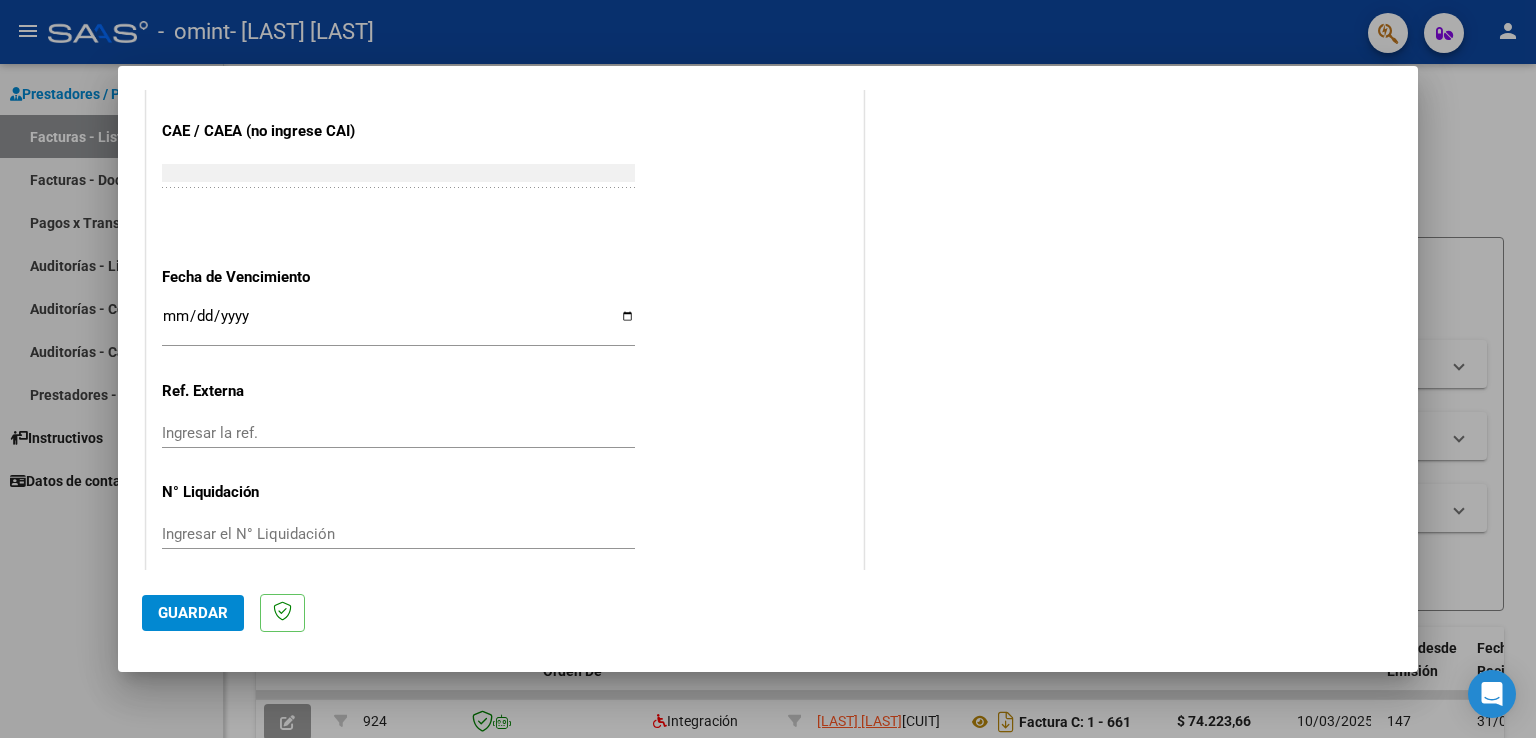 scroll, scrollTop: 1041, scrollLeft: 0, axis: vertical 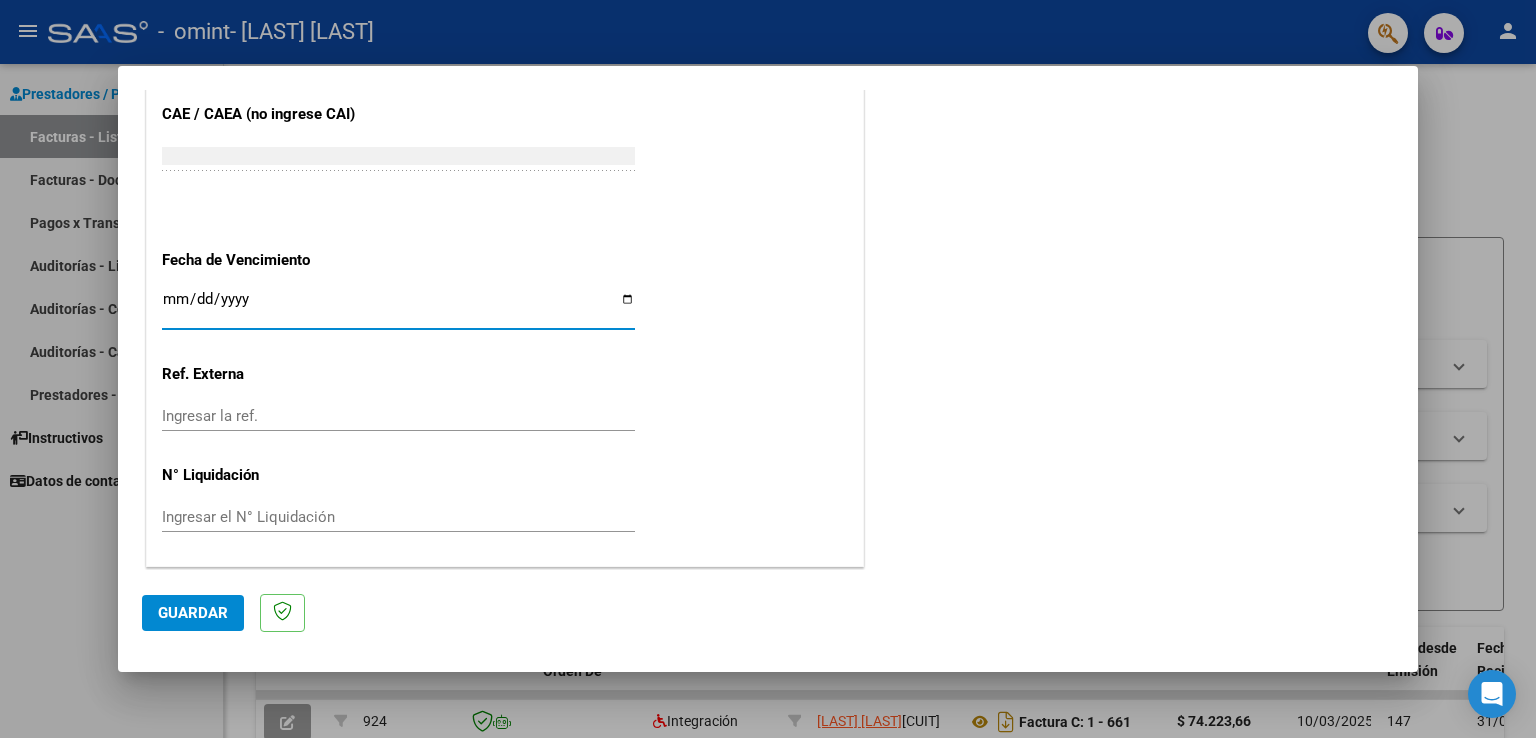 click on "Ingresar la fecha" at bounding box center [398, 307] 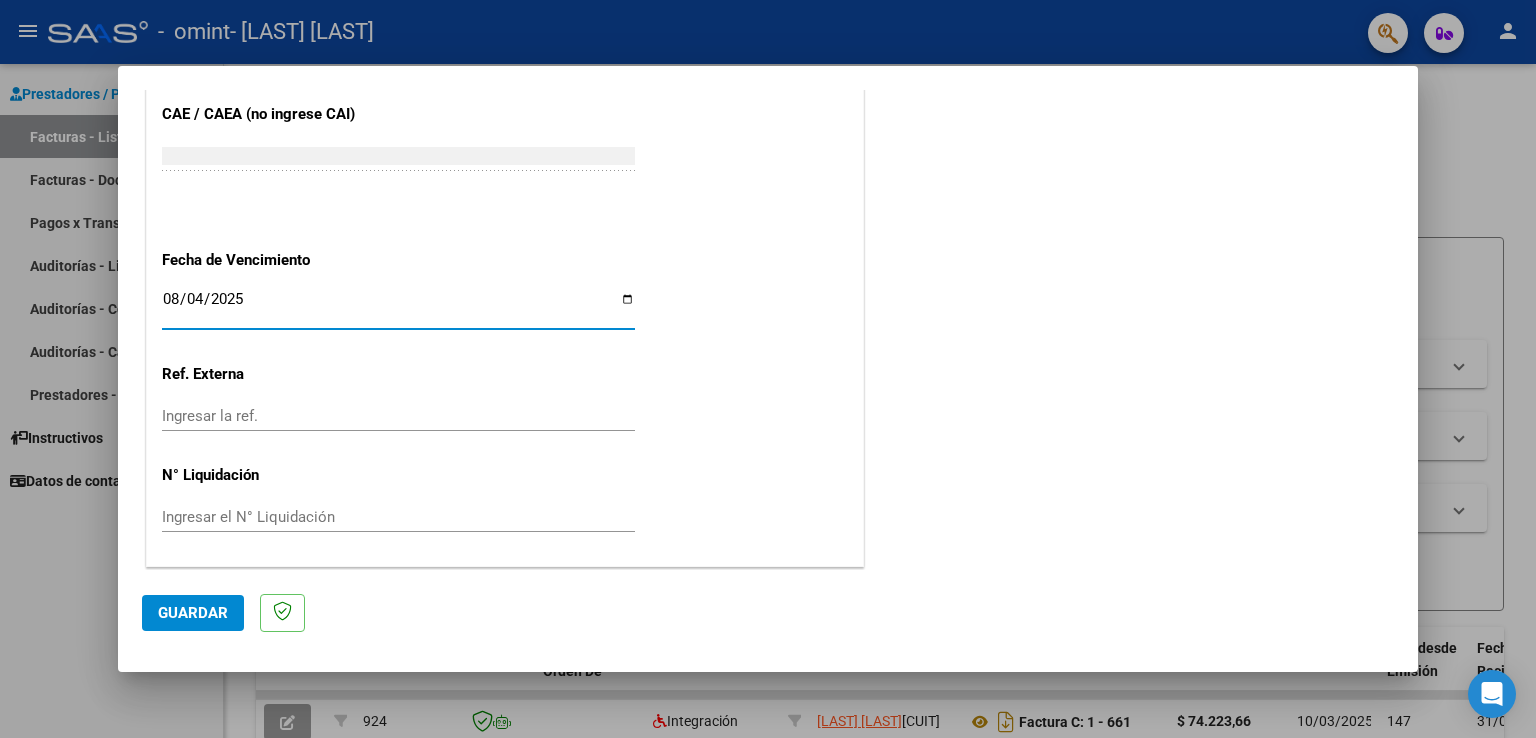 click on "Ingresar la ref." at bounding box center [398, 416] 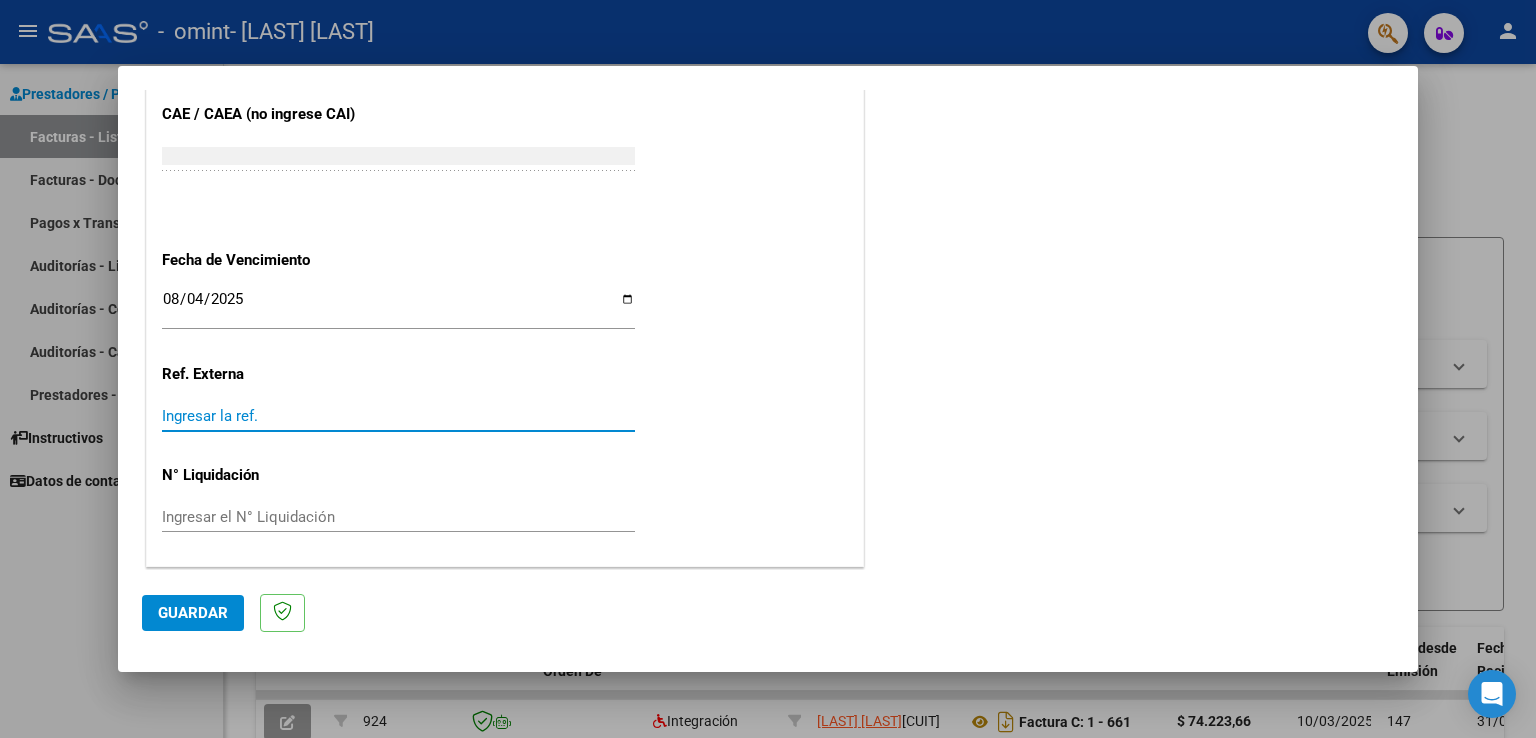 click on "Ingresar la ref." at bounding box center [398, 416] 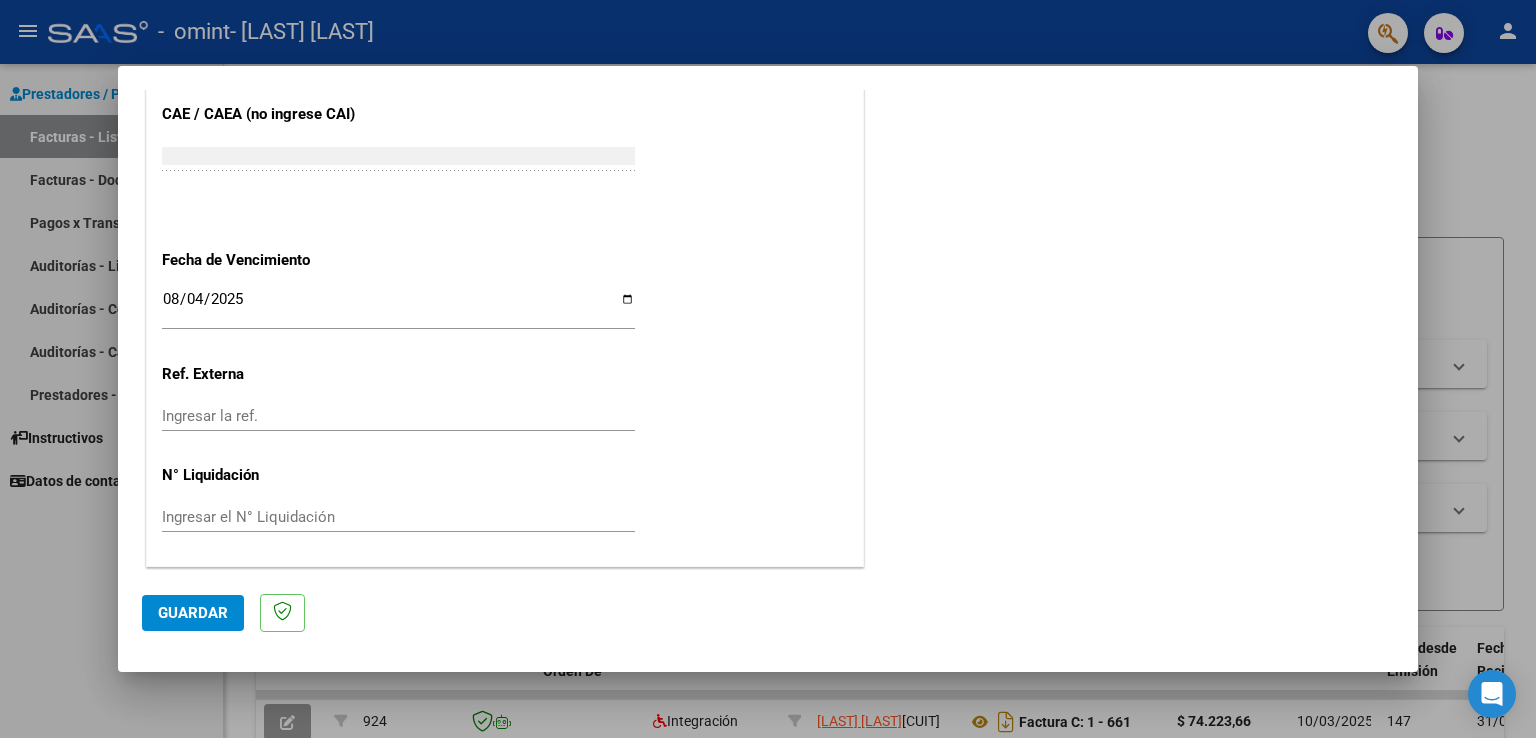 click on "N° Liquidación" 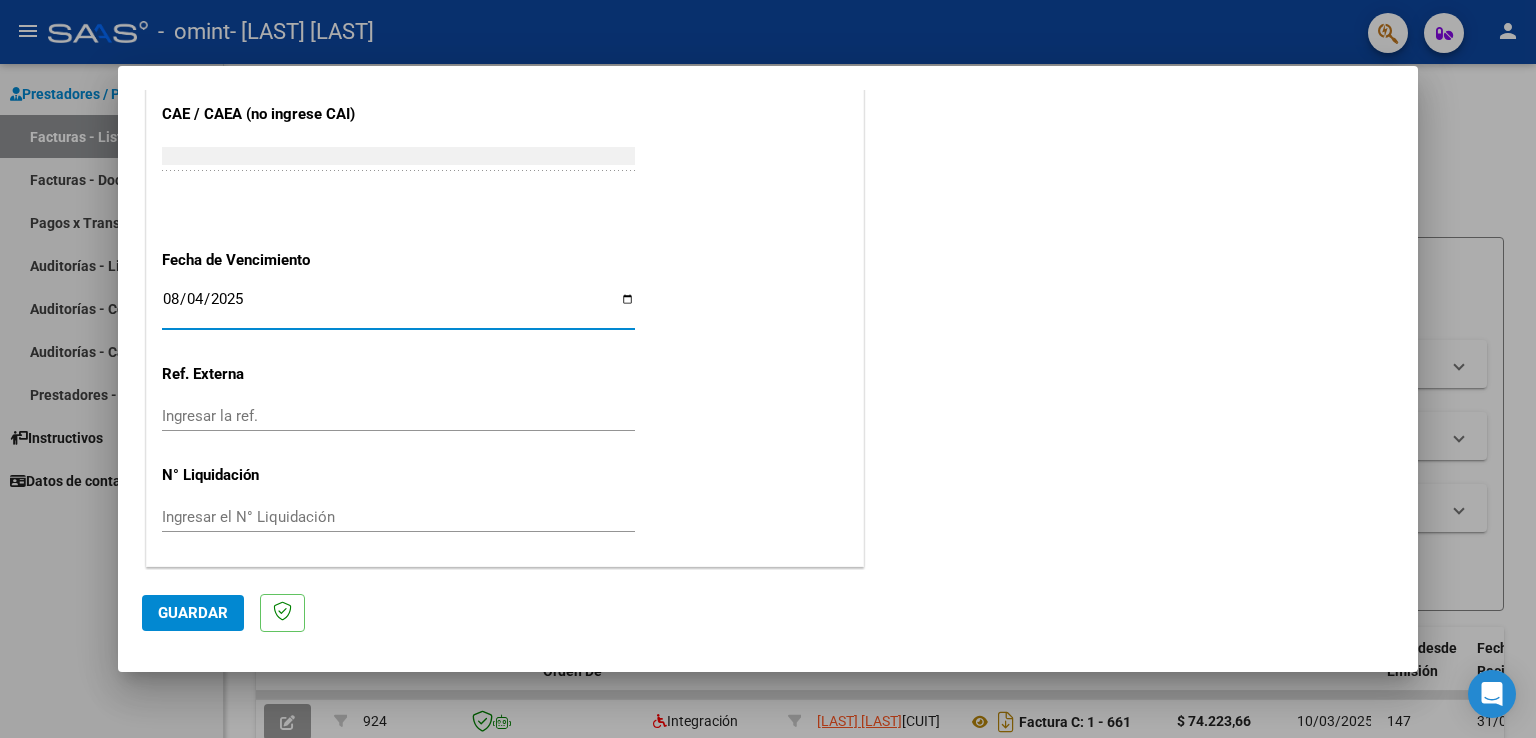 click on "2025-08-04" at bounding box center (398, 307) 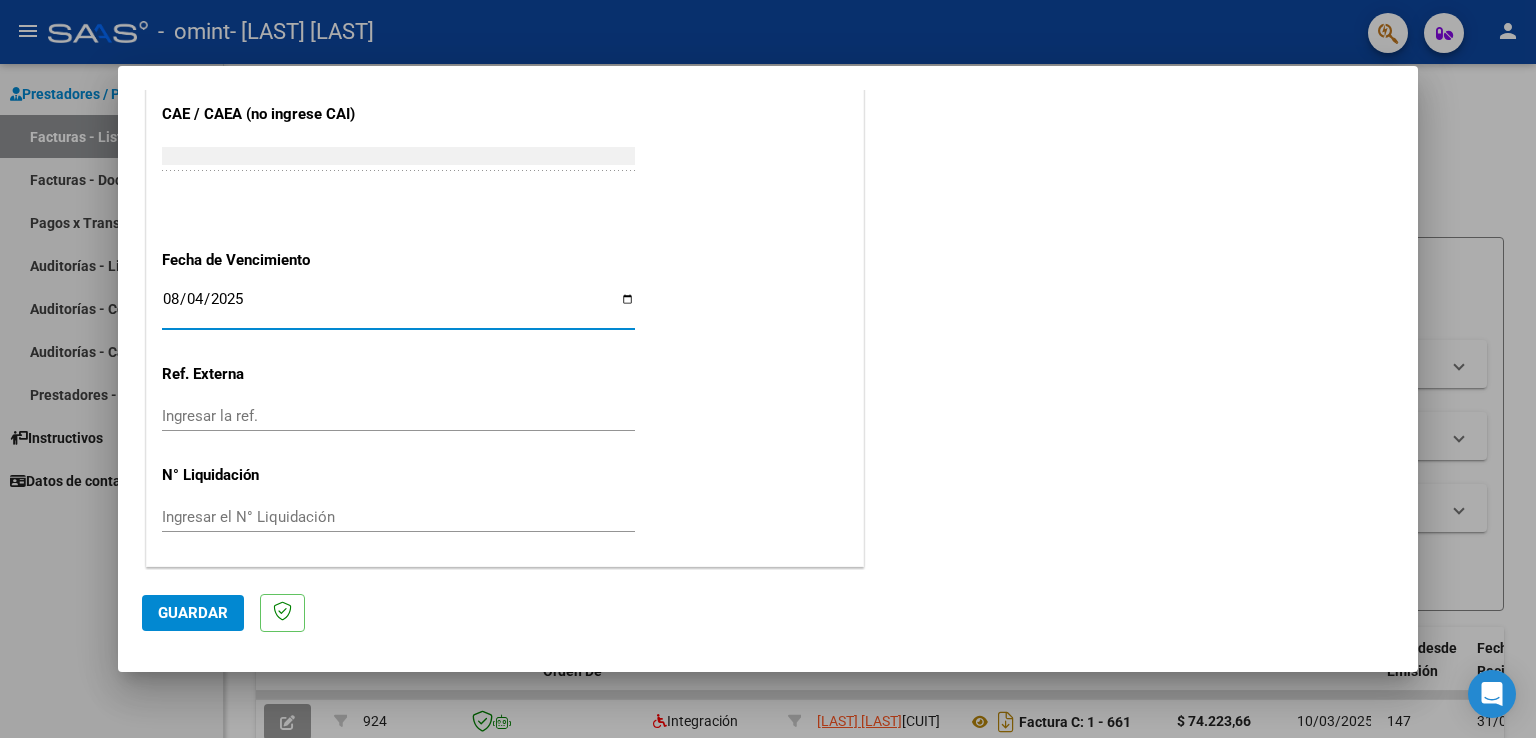 type 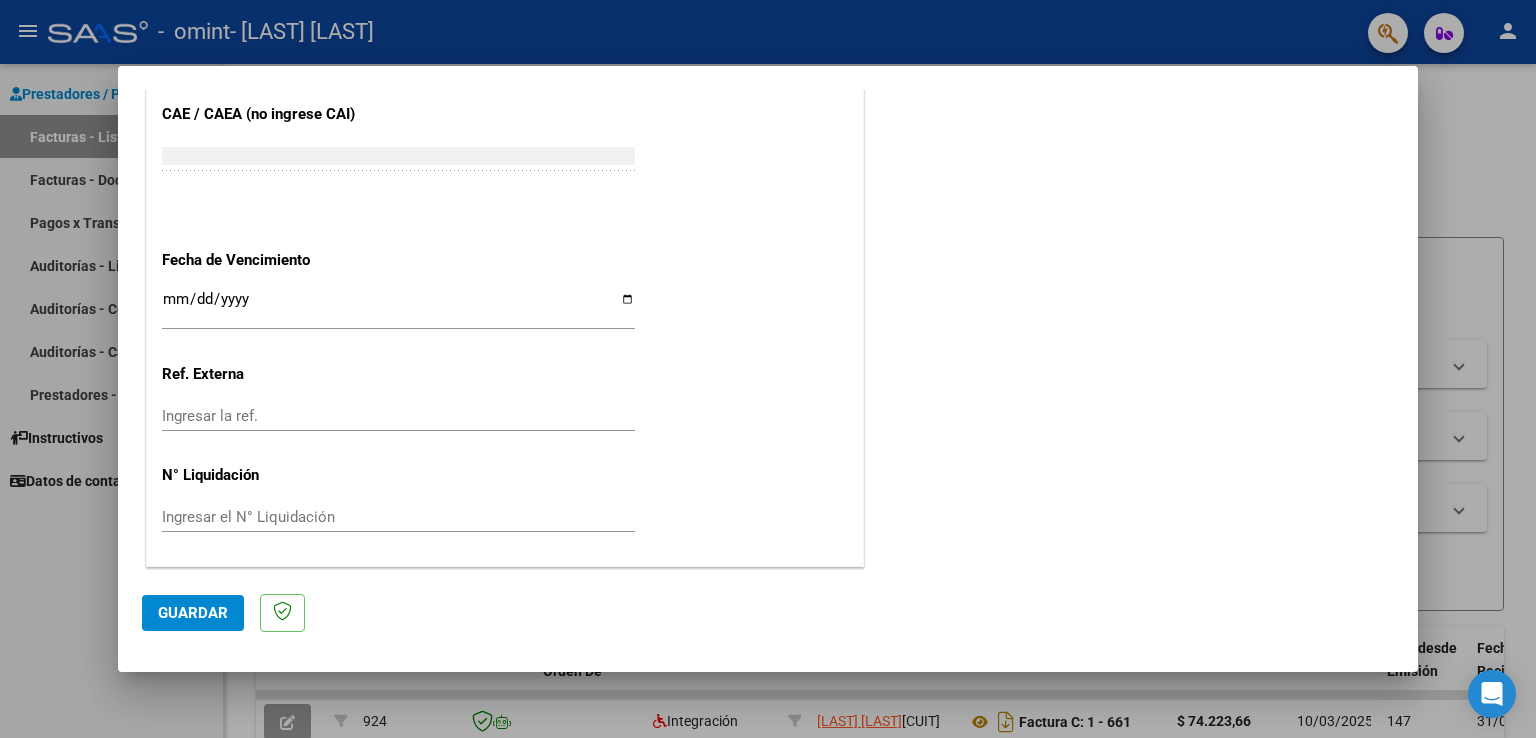 click on "CUIT  *   [CUIT] Ingresar CUIT  ANALISIS PRESTADOR  Area destinado * Prestaciones Propias Seleccionar Area  Comprobante Tipo * Factura C Seleccionar Tipo Punto de Venta  *   1 Ingresar el Nro.  Número  *   756 Ingresar el Nro.  Monto  *   $ 111.335,49 Ingresar el monto  Fecha del Cpbt.  *   [DATE] Ingresar la fecha  CAE / CAEA (no ingrese CAI)    [CAE] Ingresar el CAE o CAEA (no ingrese CAI)  Fecha de Vencimiento    Ingresar la fecha  Ref. Externa    Ingresar la ref.  N° Liquidación    Ingresar el N° Liquidación" at bounding box center (505, -68) 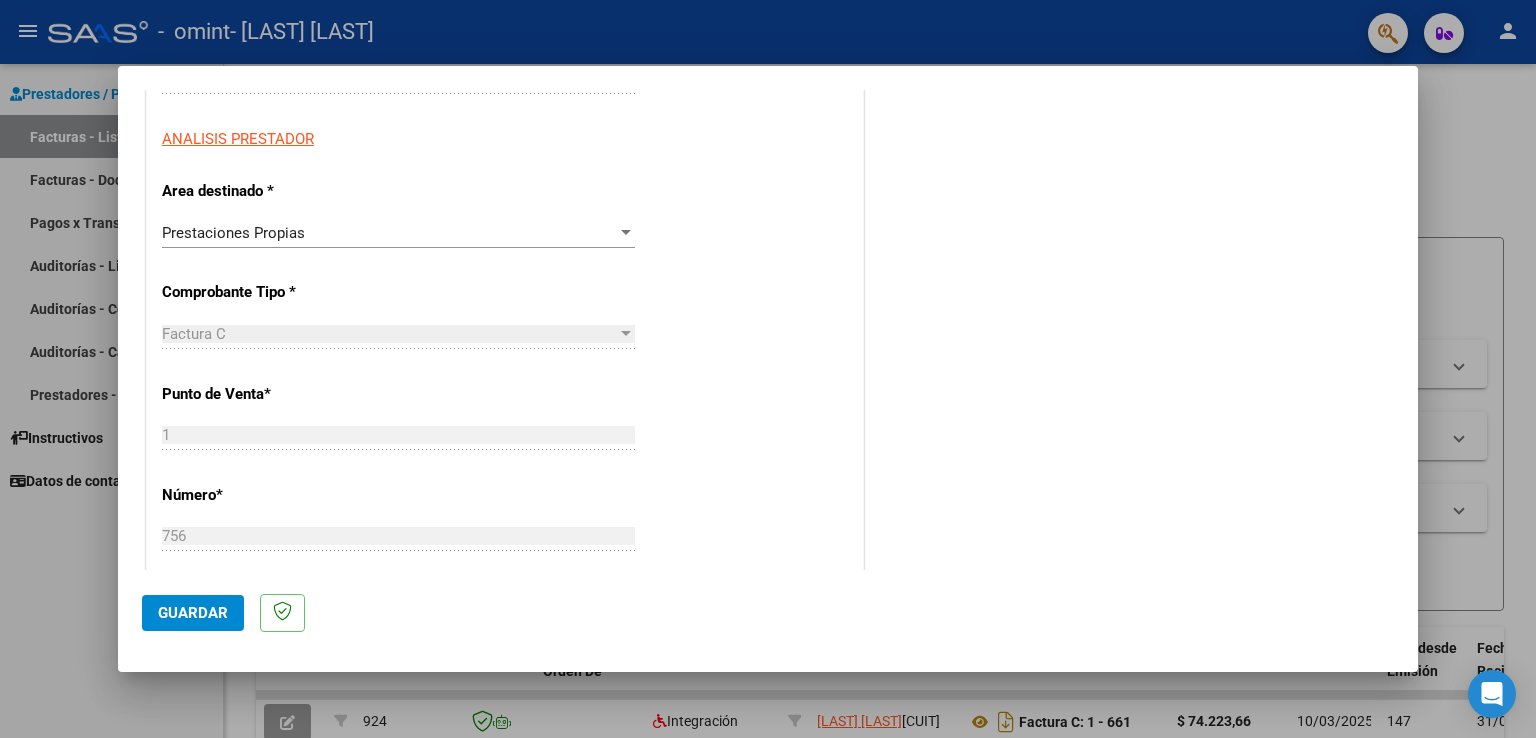 scroll, scrollTop: 0, scrollLeft: 0, axis: both 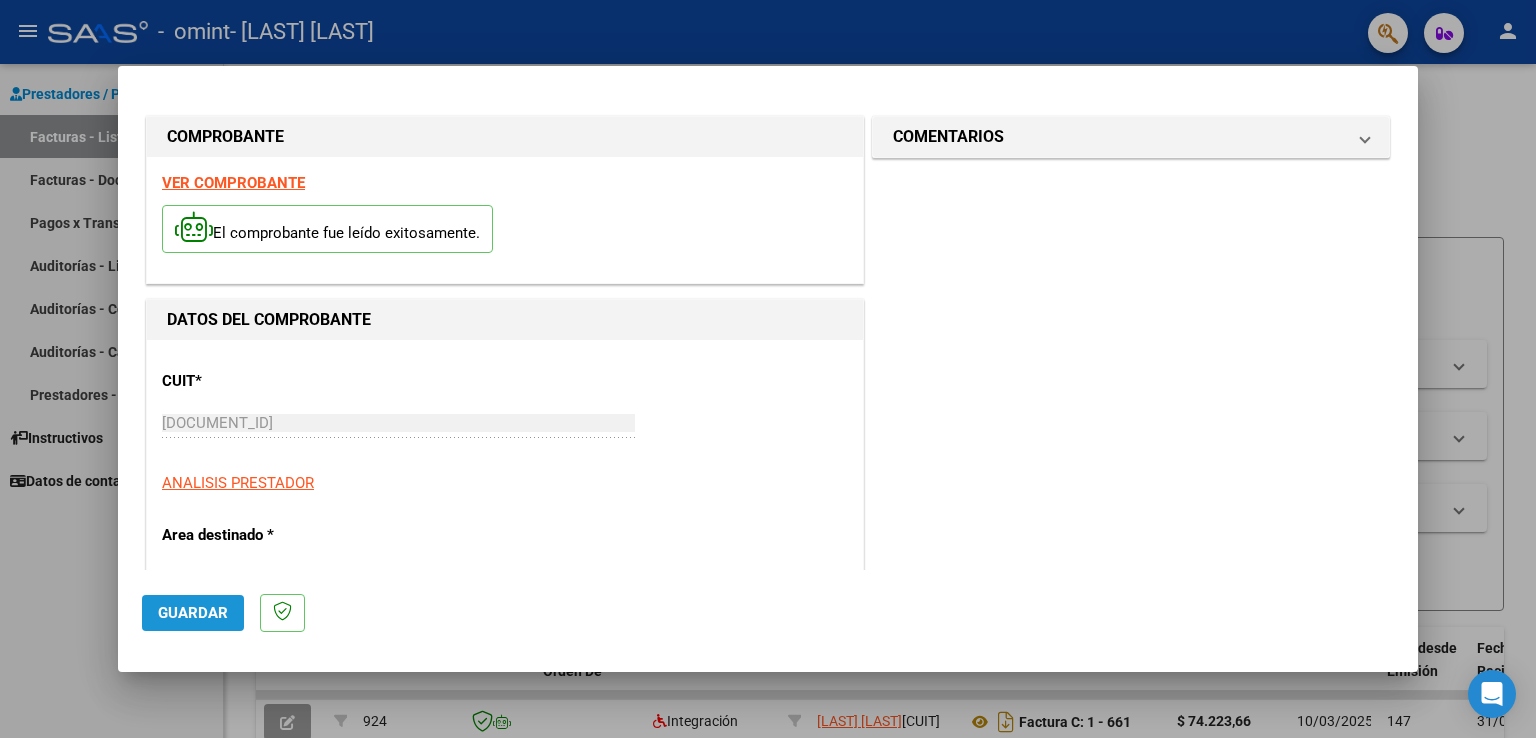 click on "Guardar" 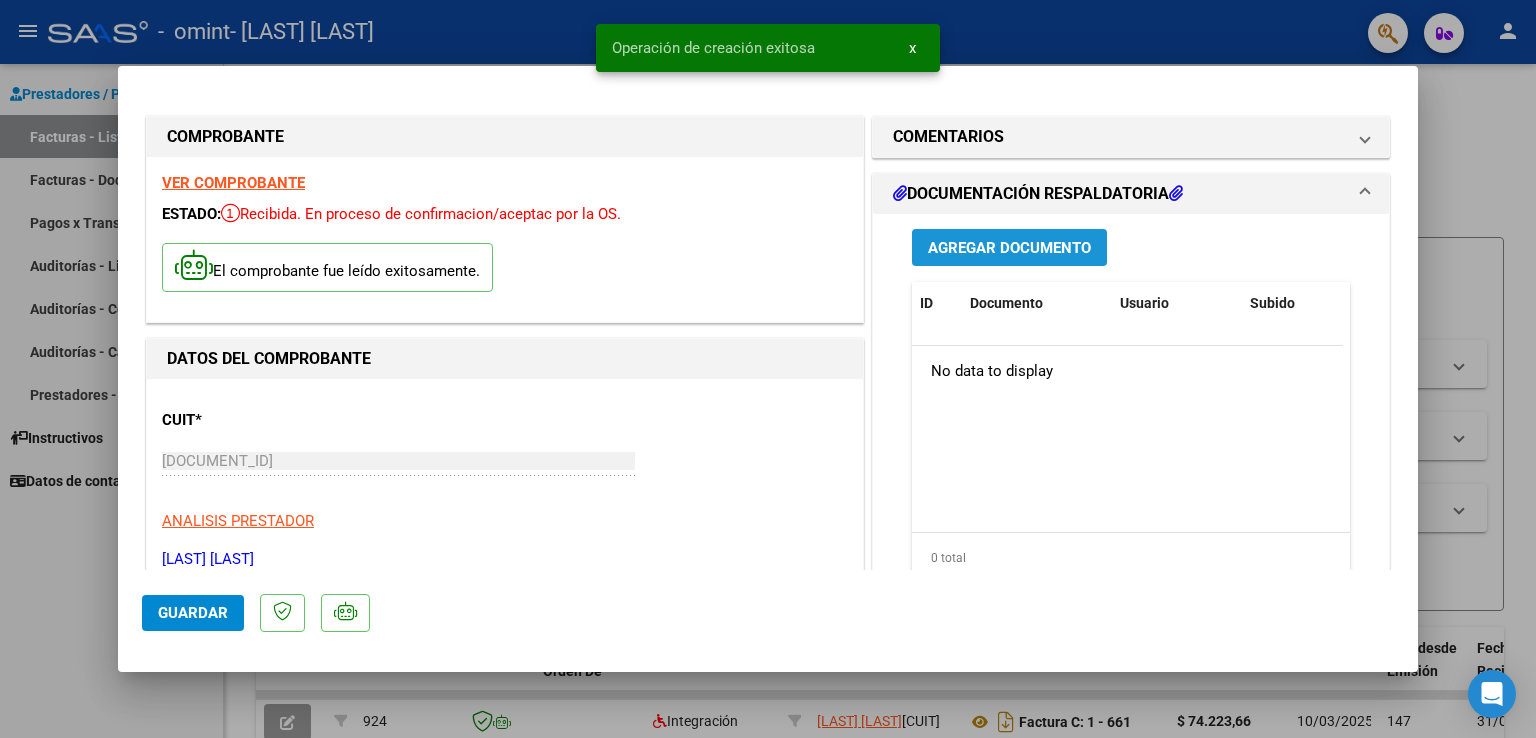 click on "Agregar Documento" at bounding box center (1009, 248) 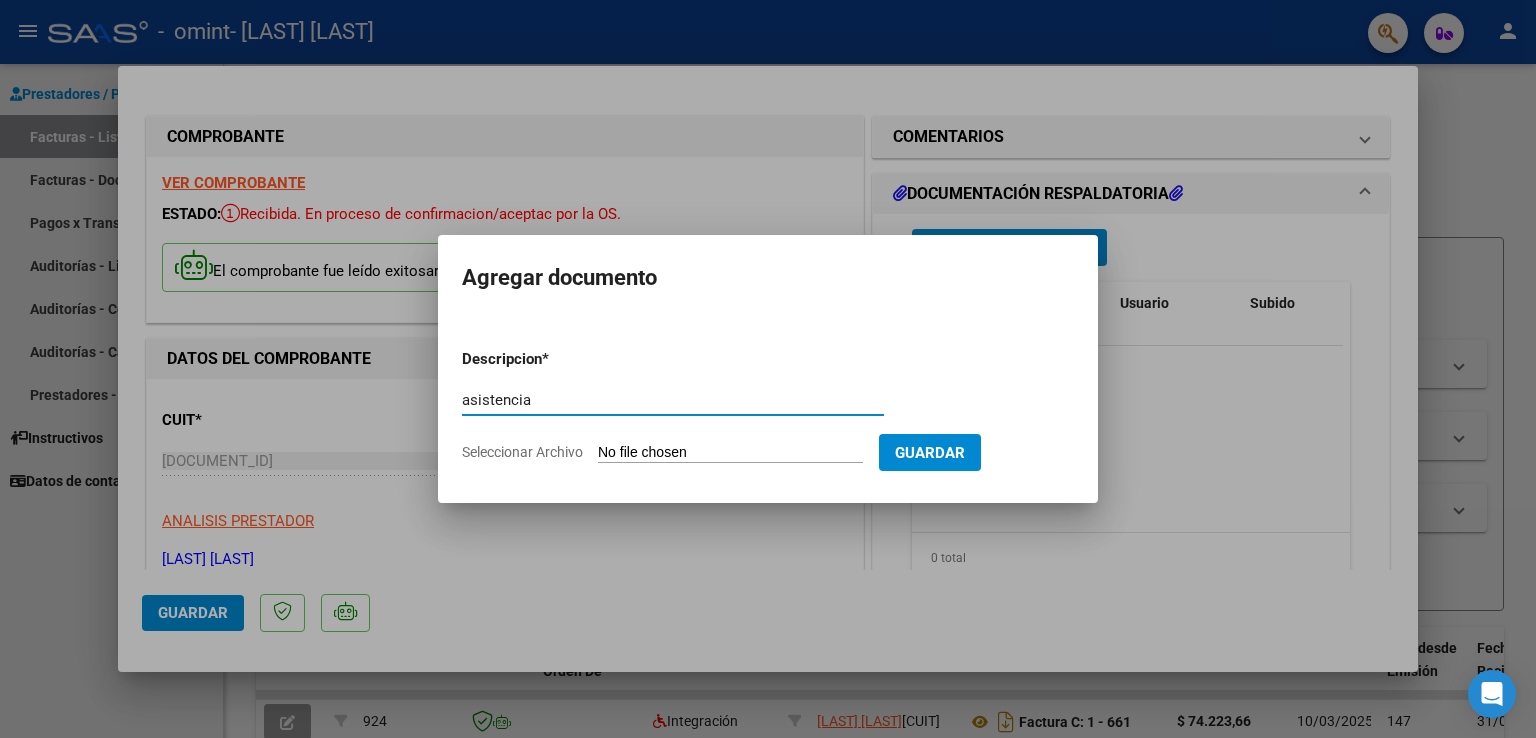 type on "asistencia" 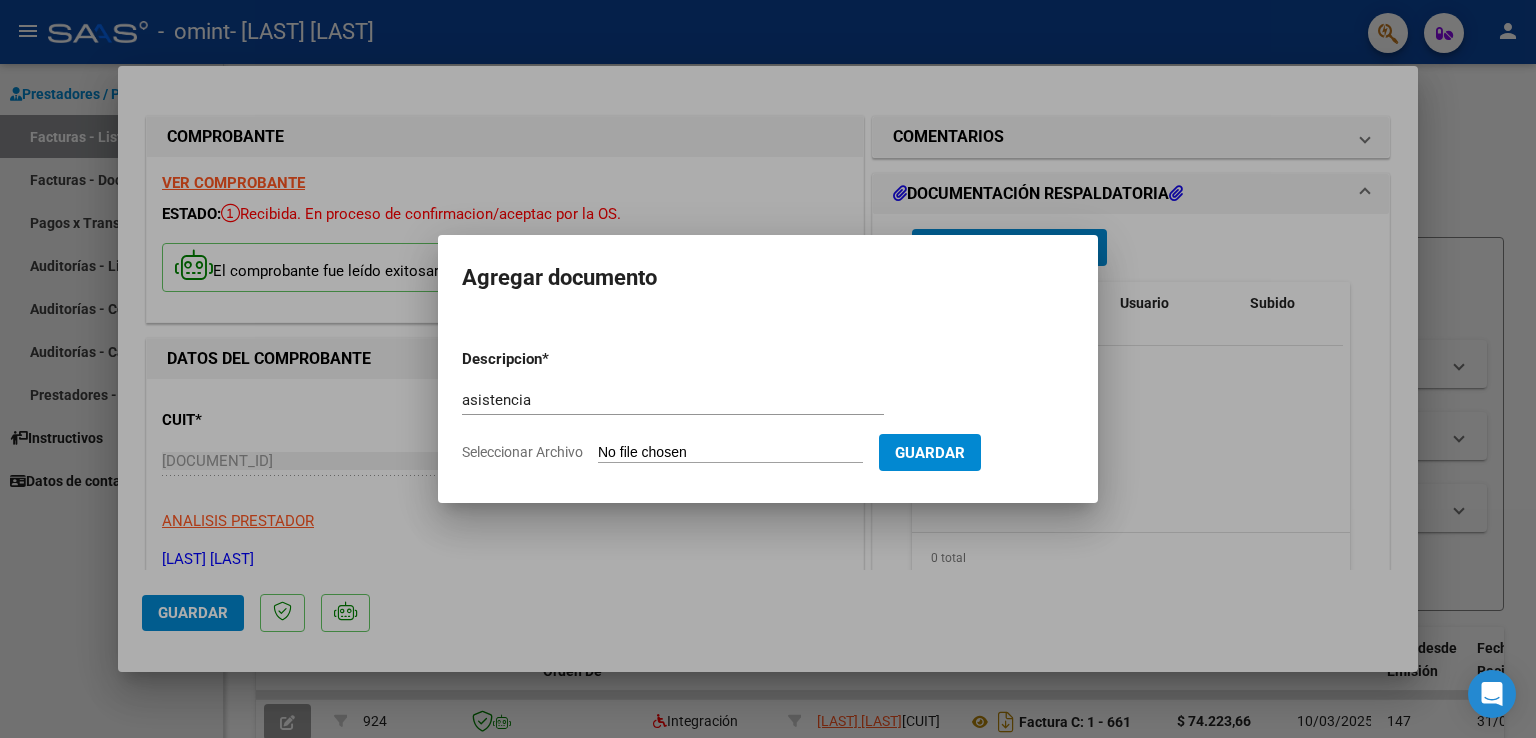 click on "Seleccionar Archivo" at bounding box center (730, 453) 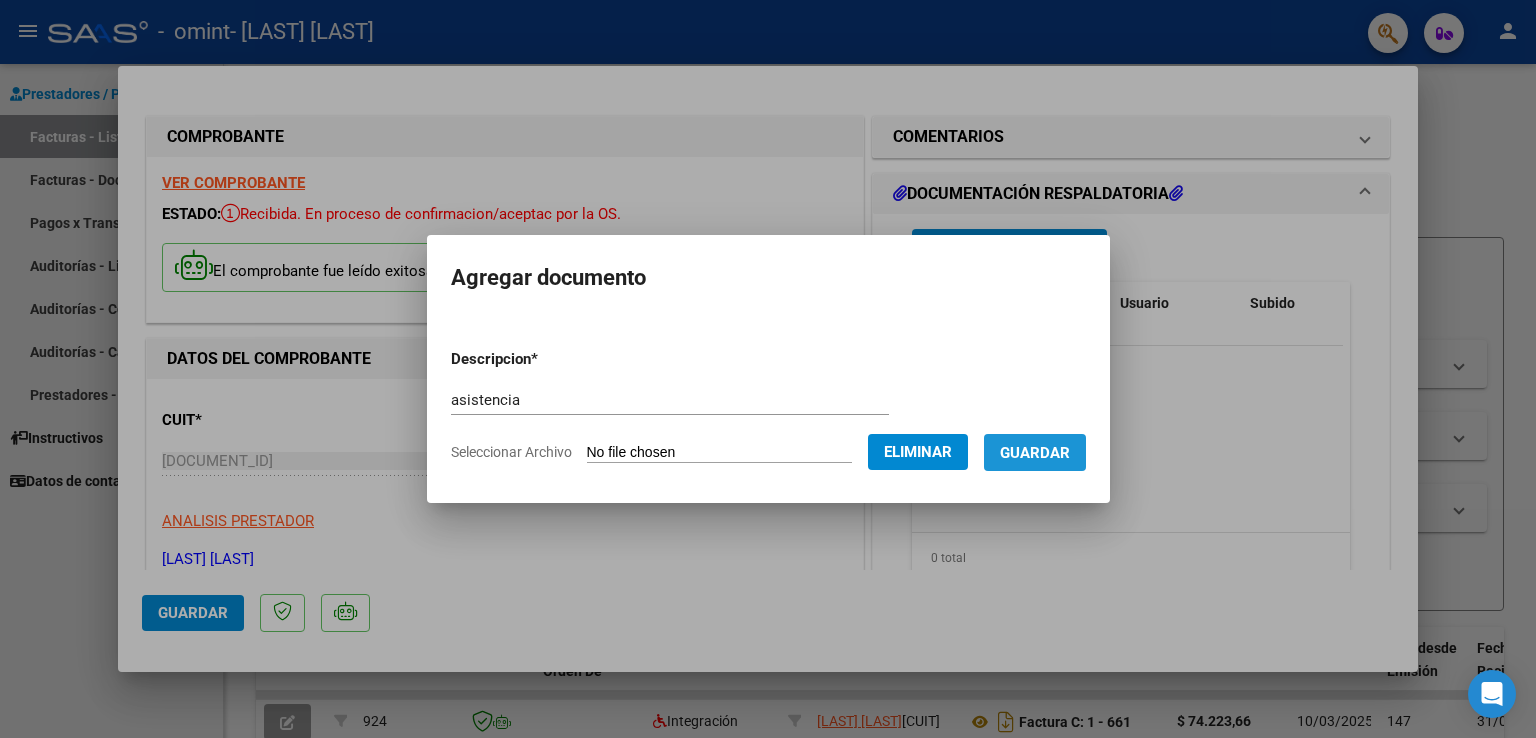 click on "Guardar" at bounding box center [1035, 452] 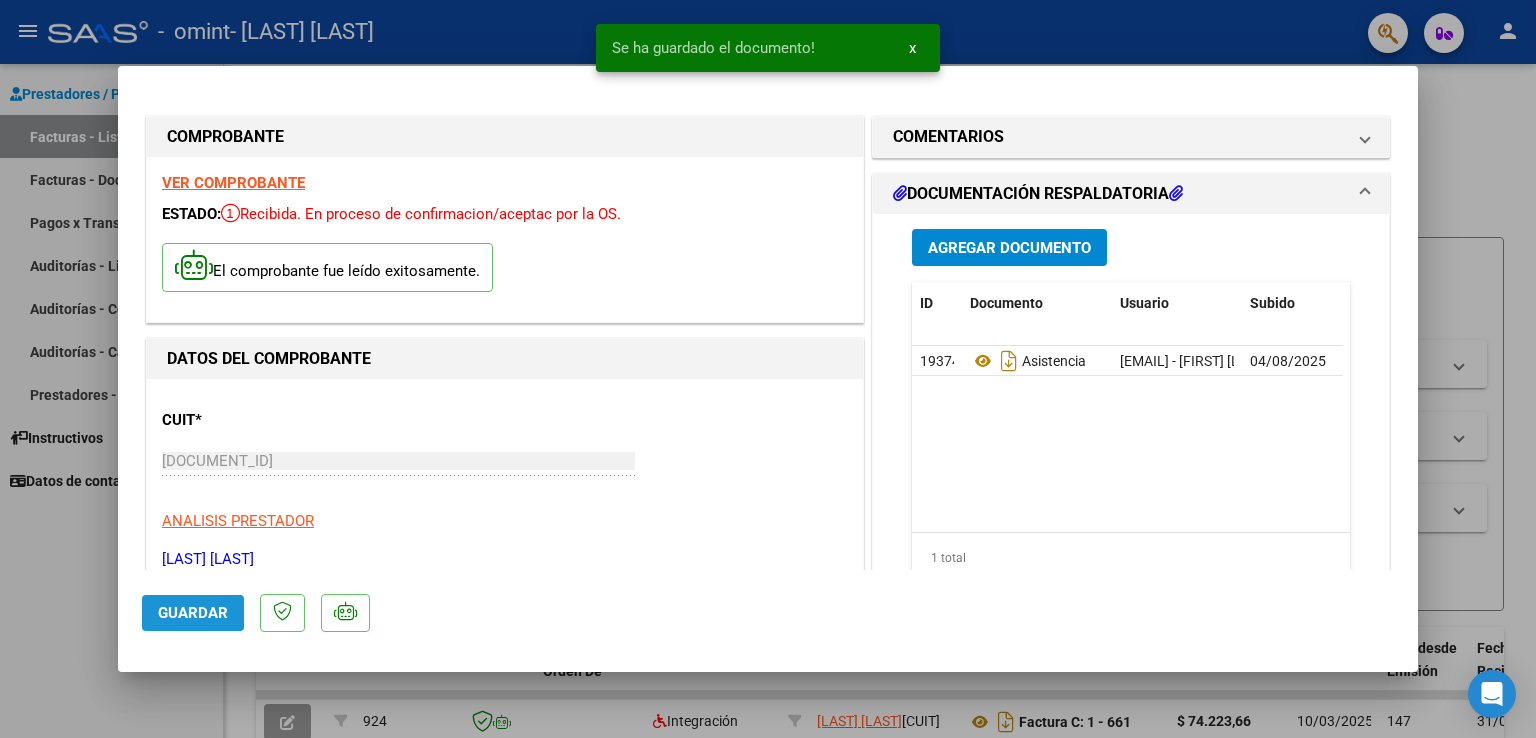 click on "Guardar" 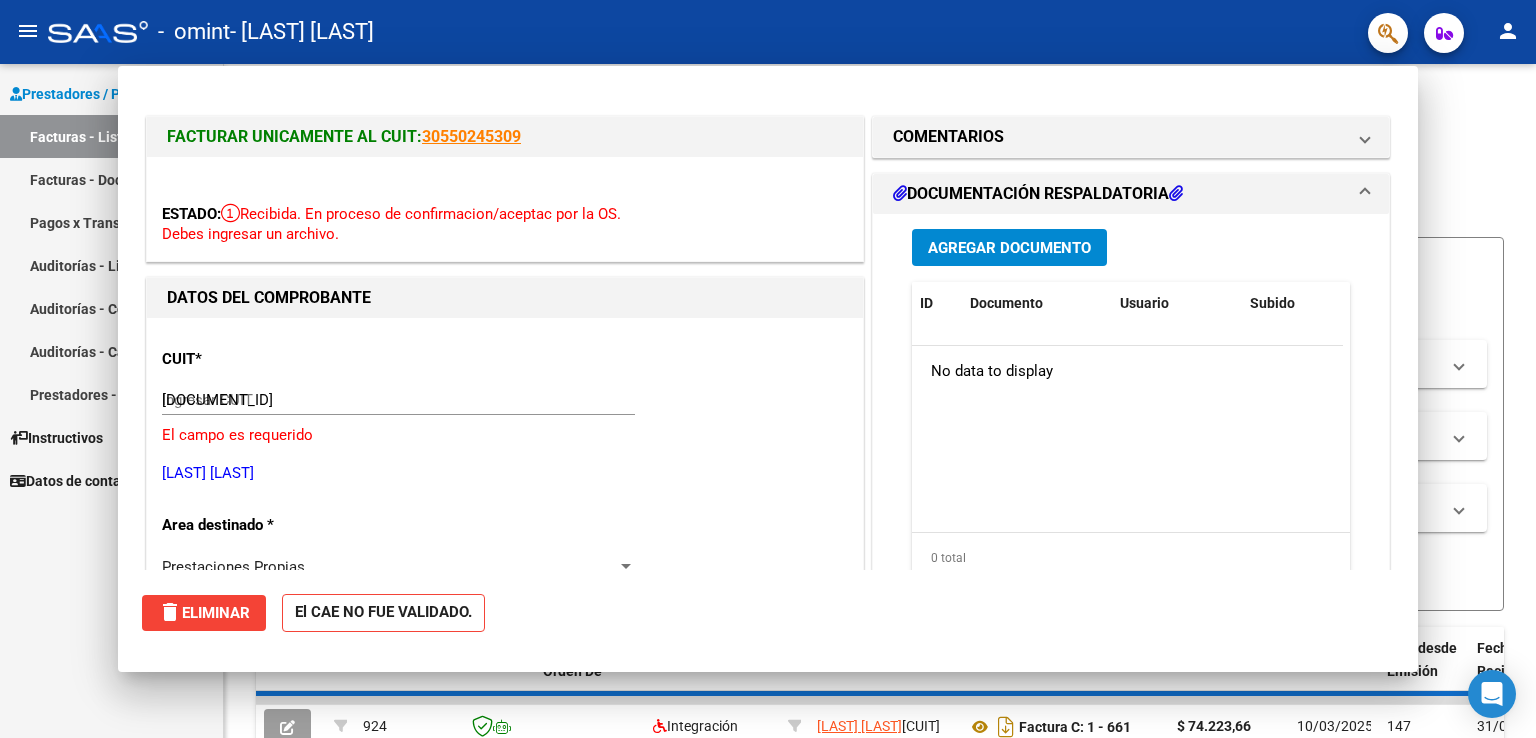 type 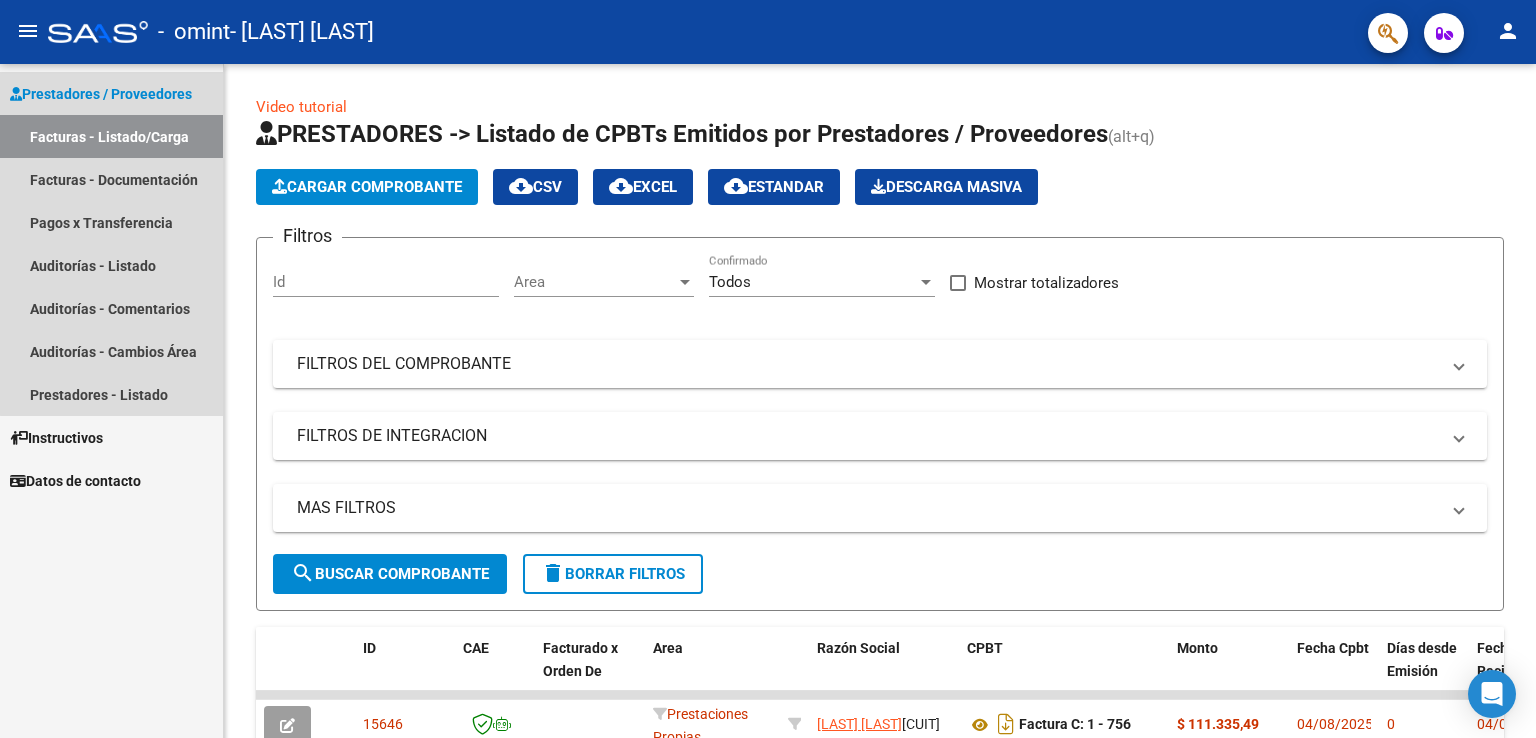 click on "Facturas - Listado/Carga" at bounding box center (111, 136) 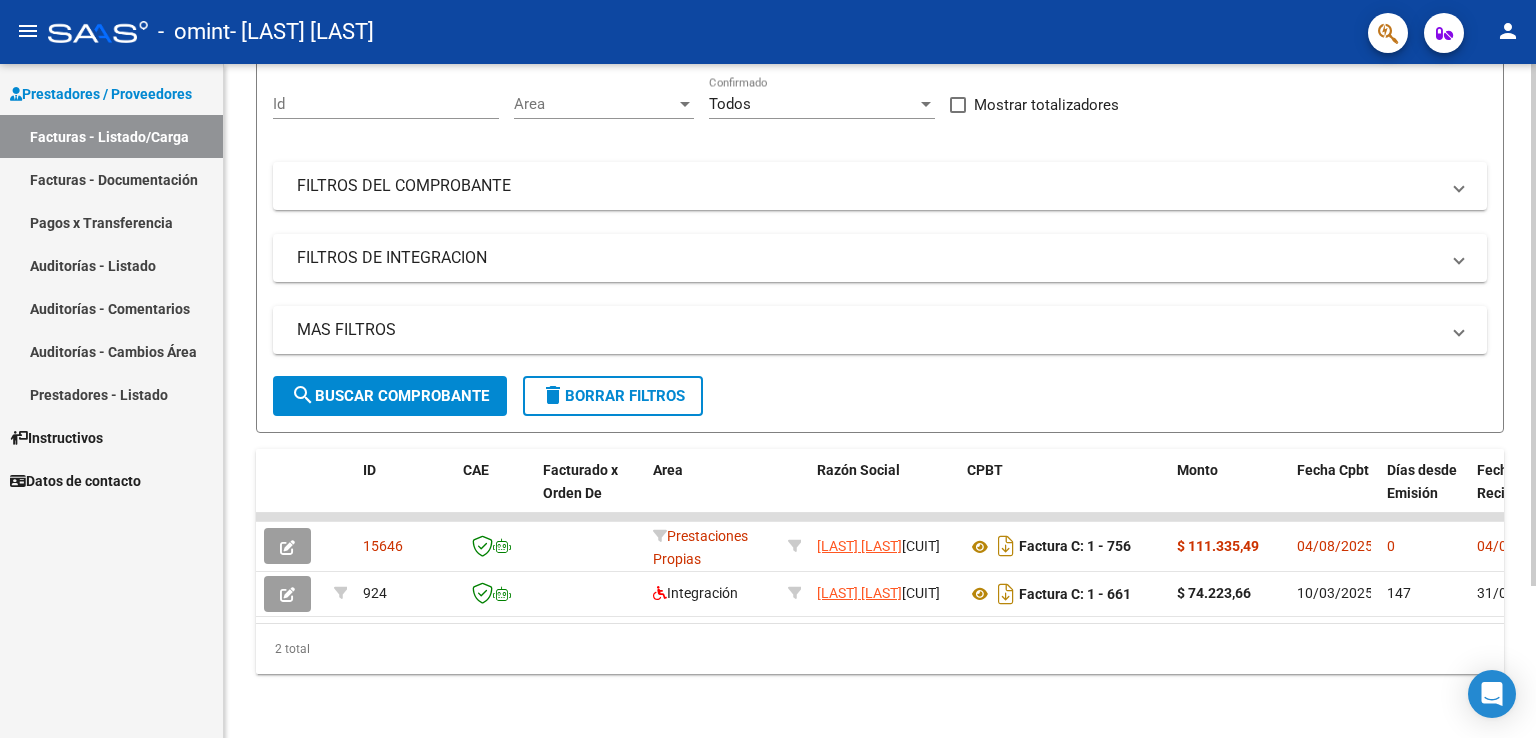 scroll, scrollTop: 196, scrollLeft: 0, axis: vertical 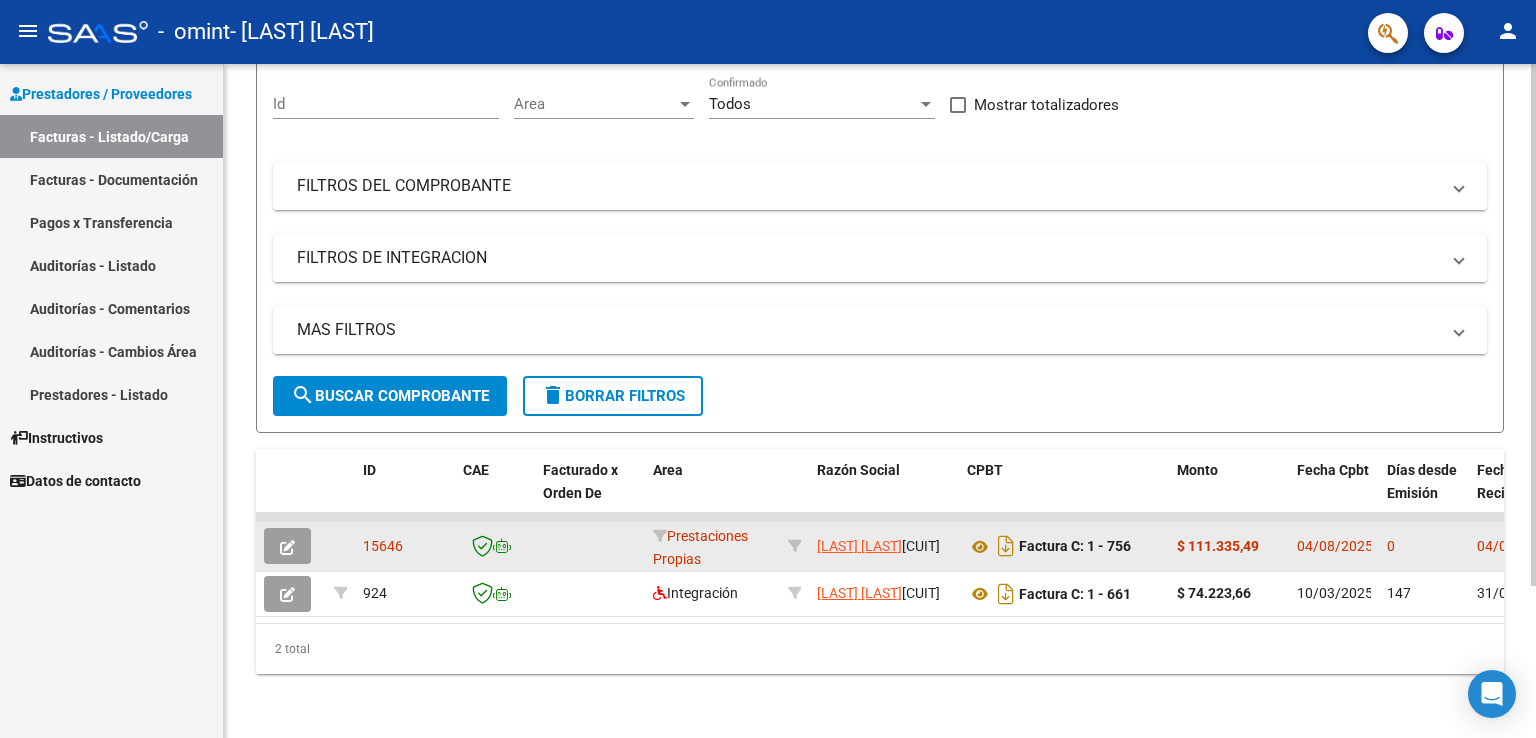 click on "Prestaciones Propias" 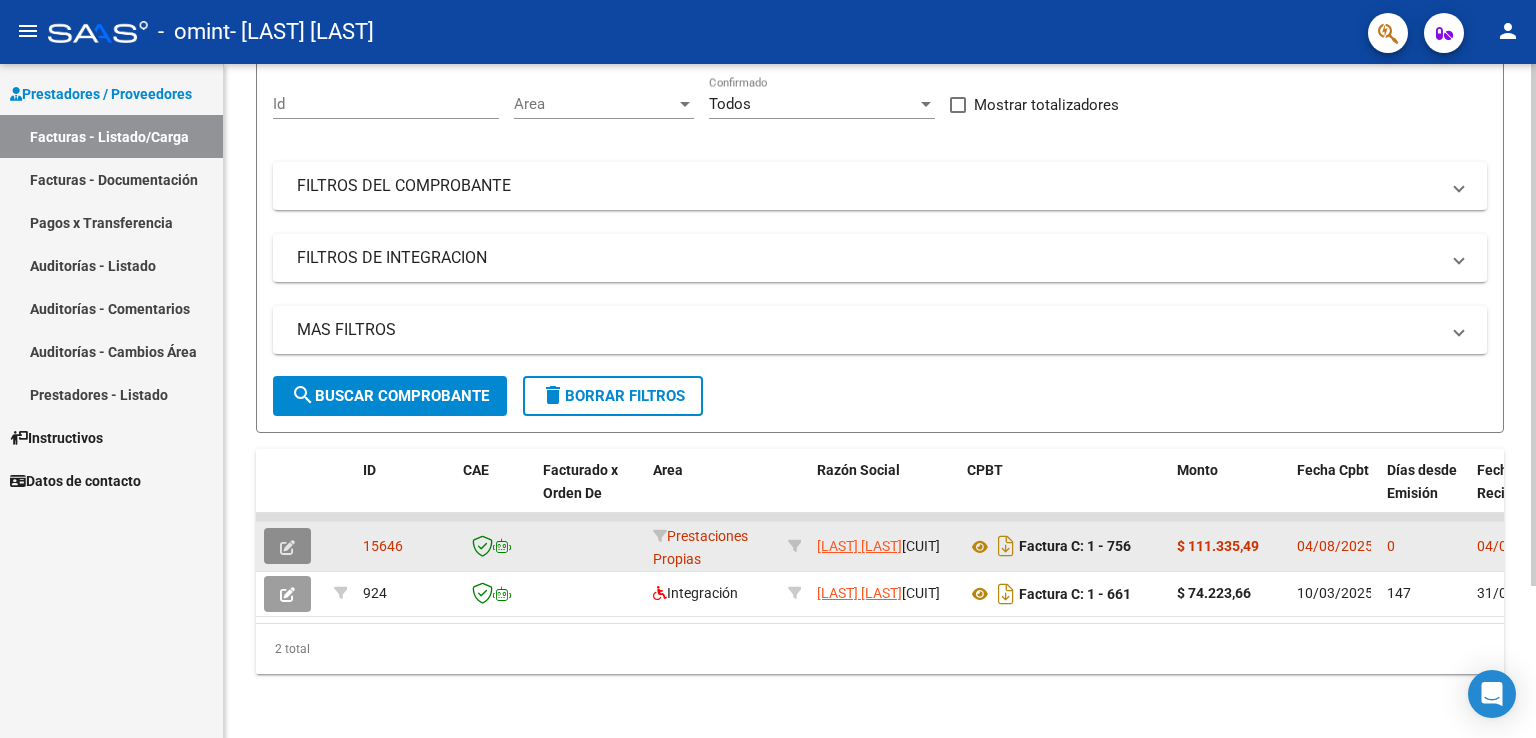 click 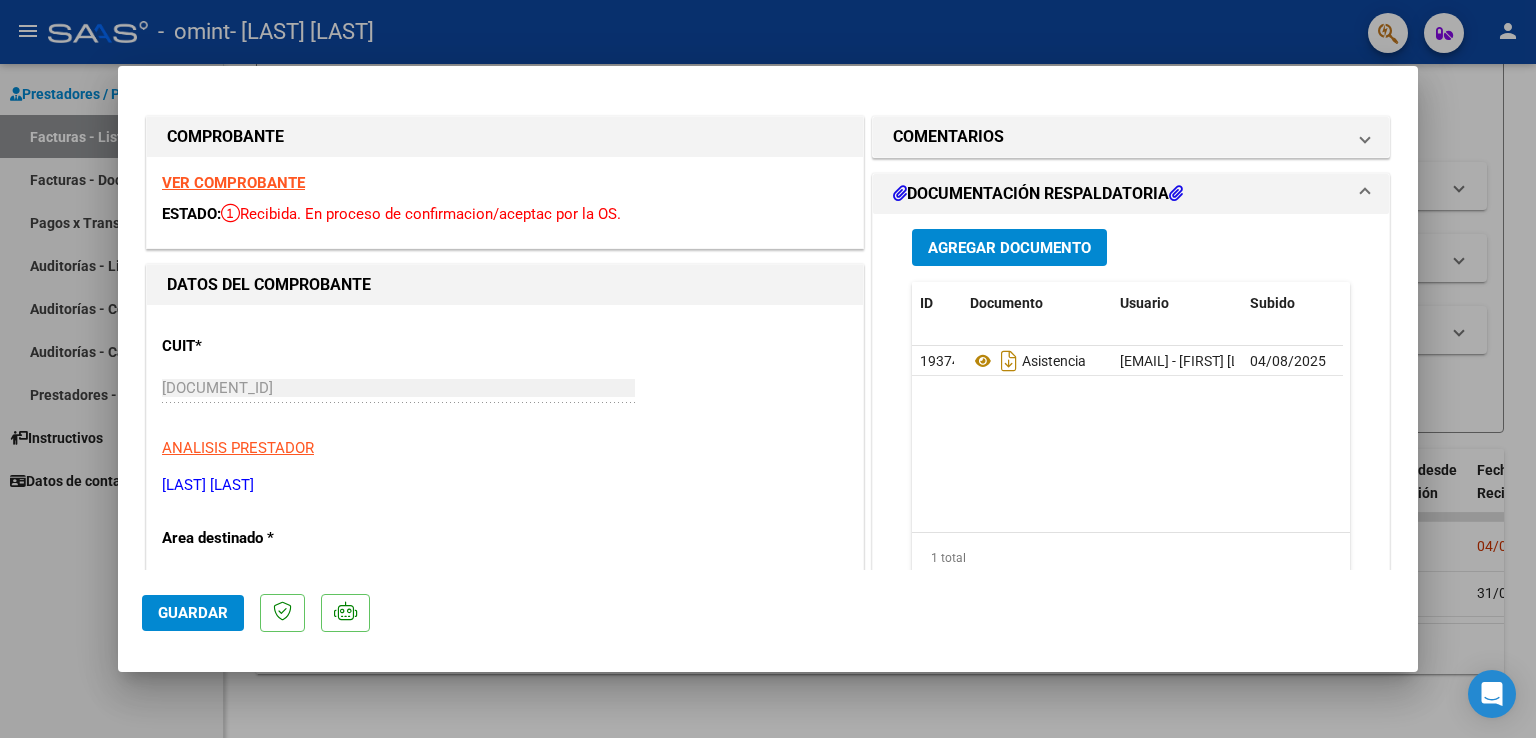 click on "Area destinado *" at bounding box center [265, 538] 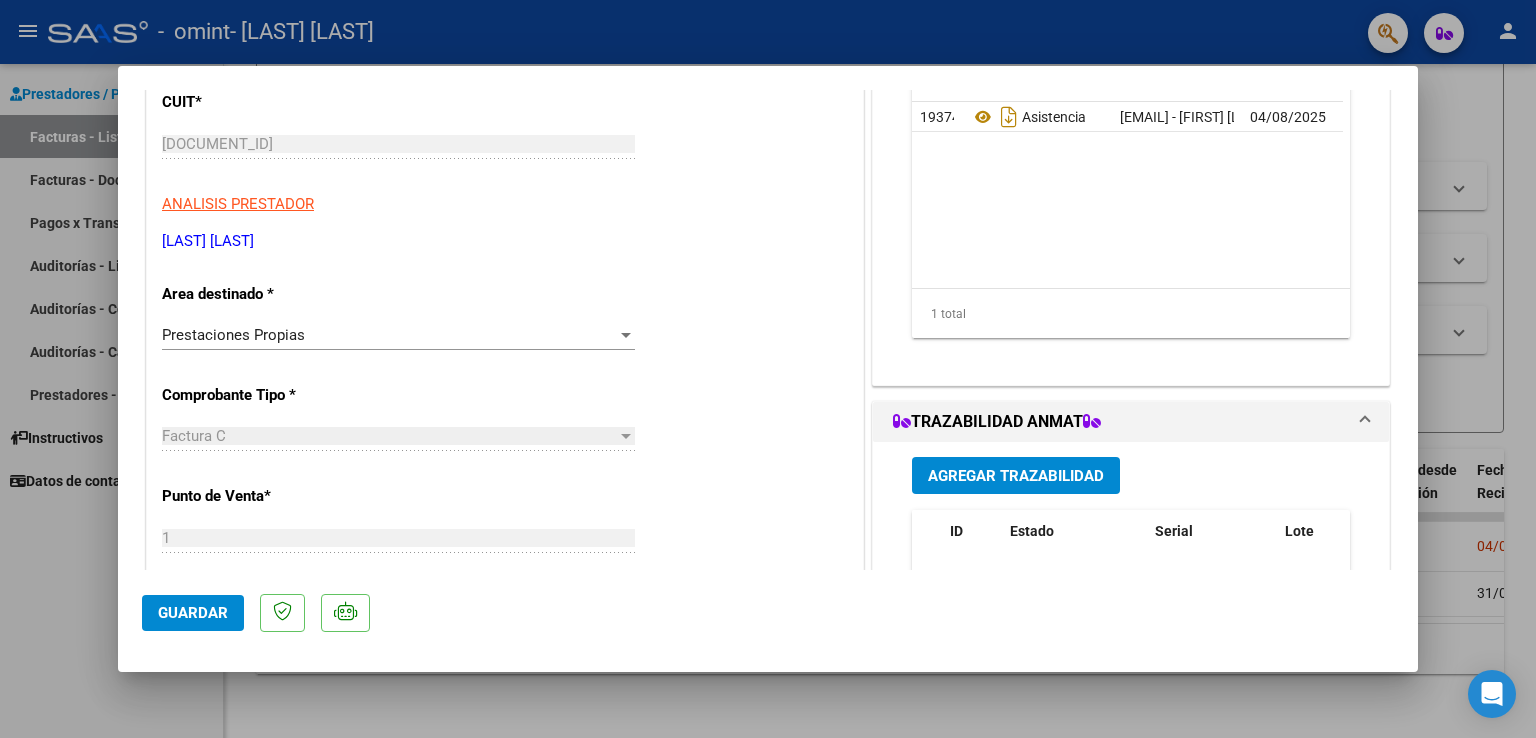 scroll, scrollTop: 266, scrollLeft: 0, axis: vertical 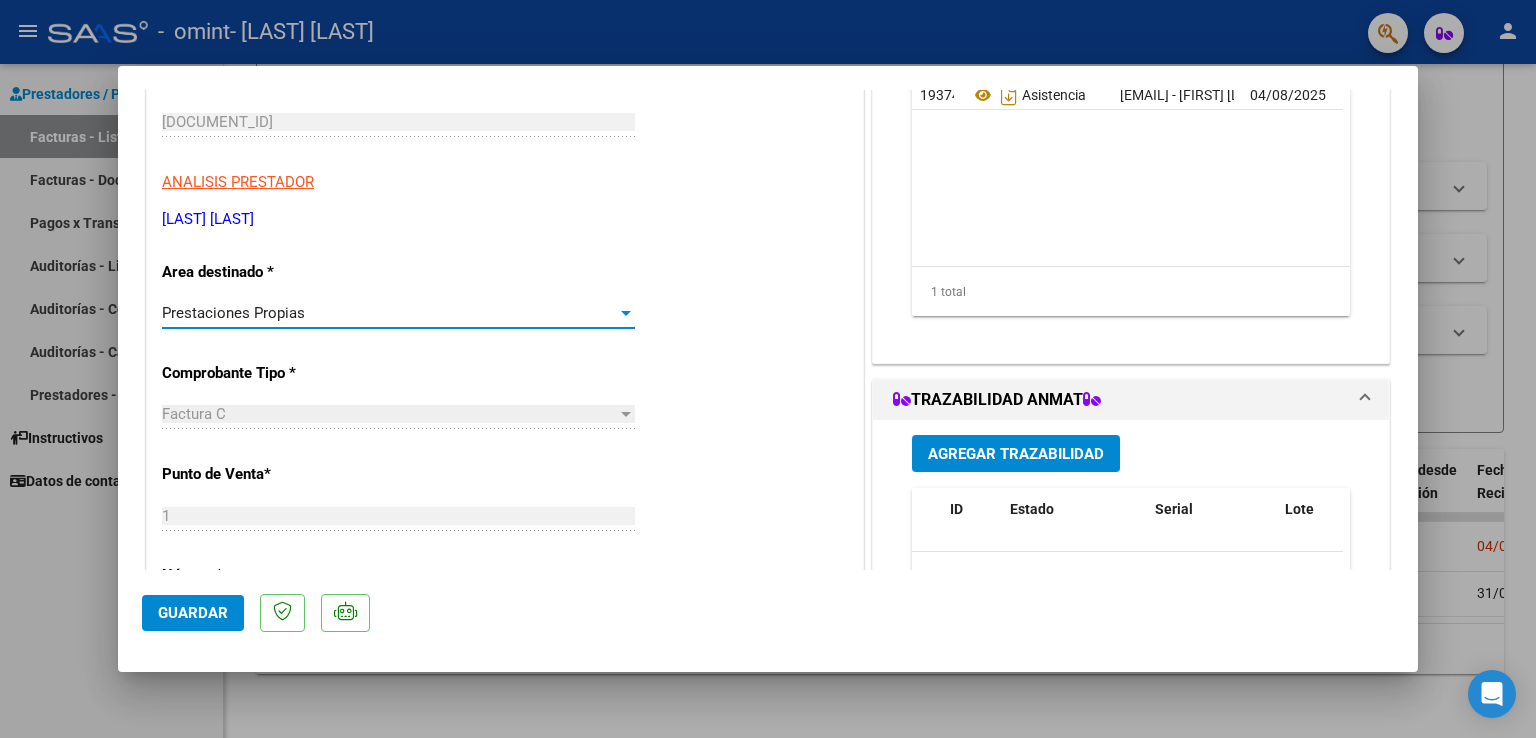 click on "Prestaciones Propias" at bounding box center (389, 313) 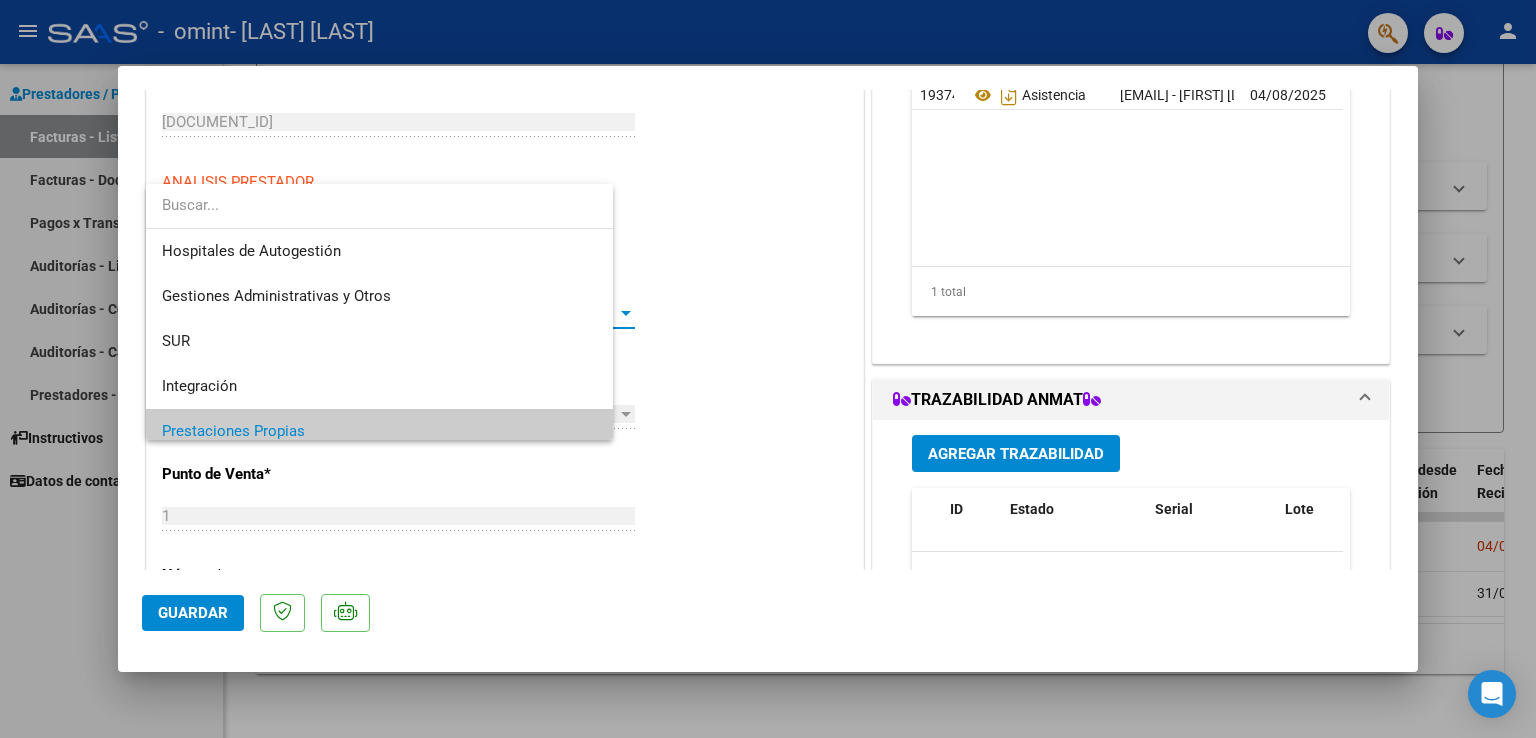 scroll, scrollTop: 119, scrollLeft: 0, axis: vertical 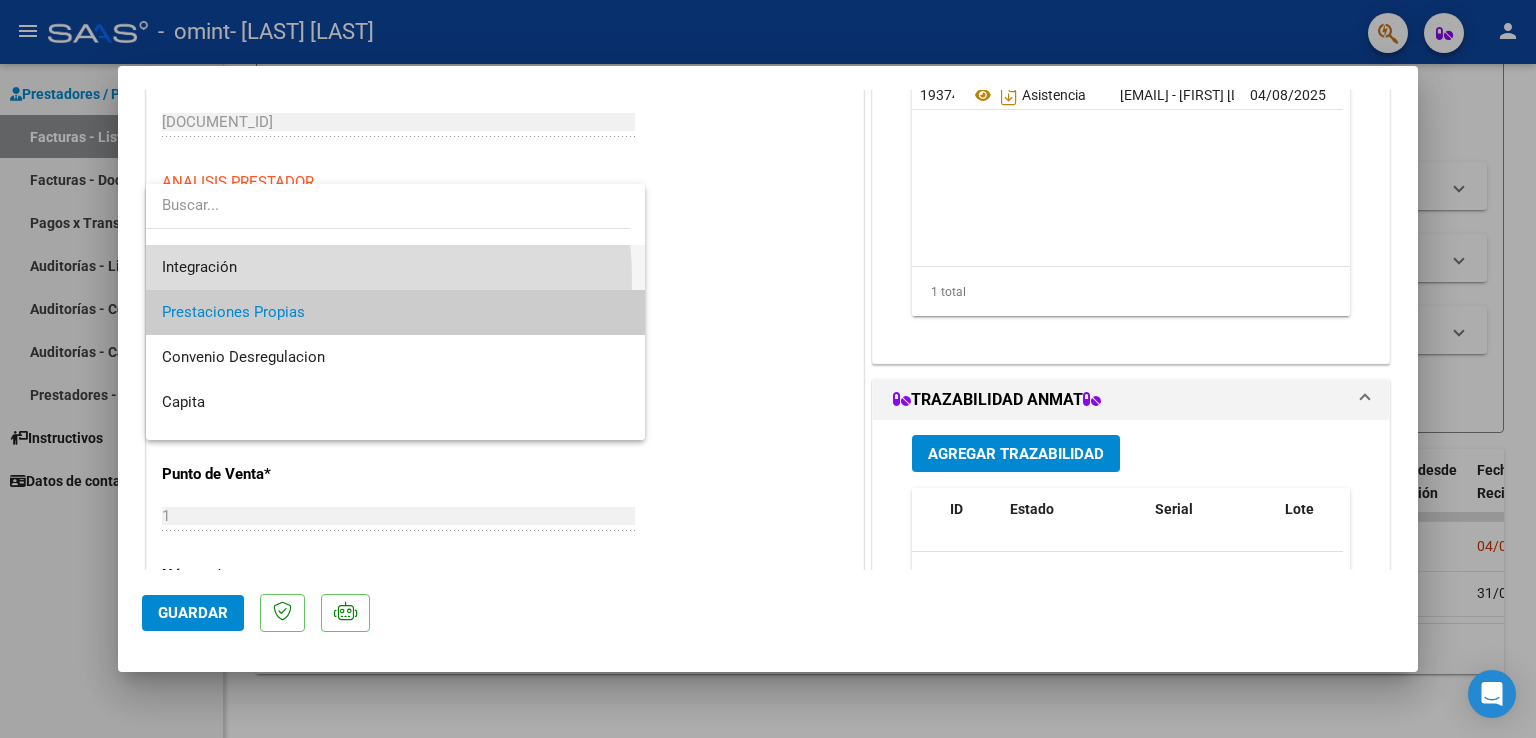 click on "Integración" at bounding box center (396, 267) 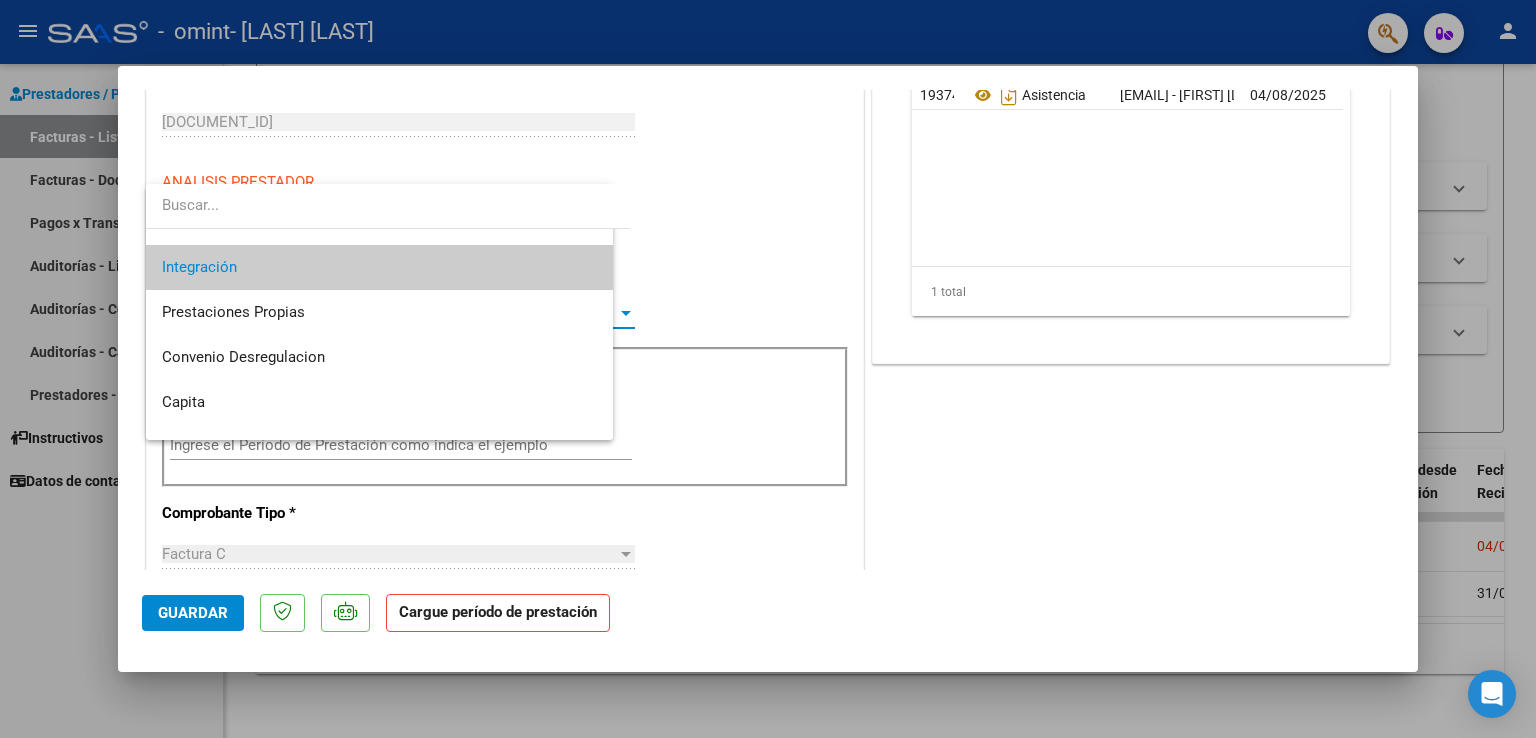 scroll, scrollTop: 135, scrollLeft: 0, axis: vertical 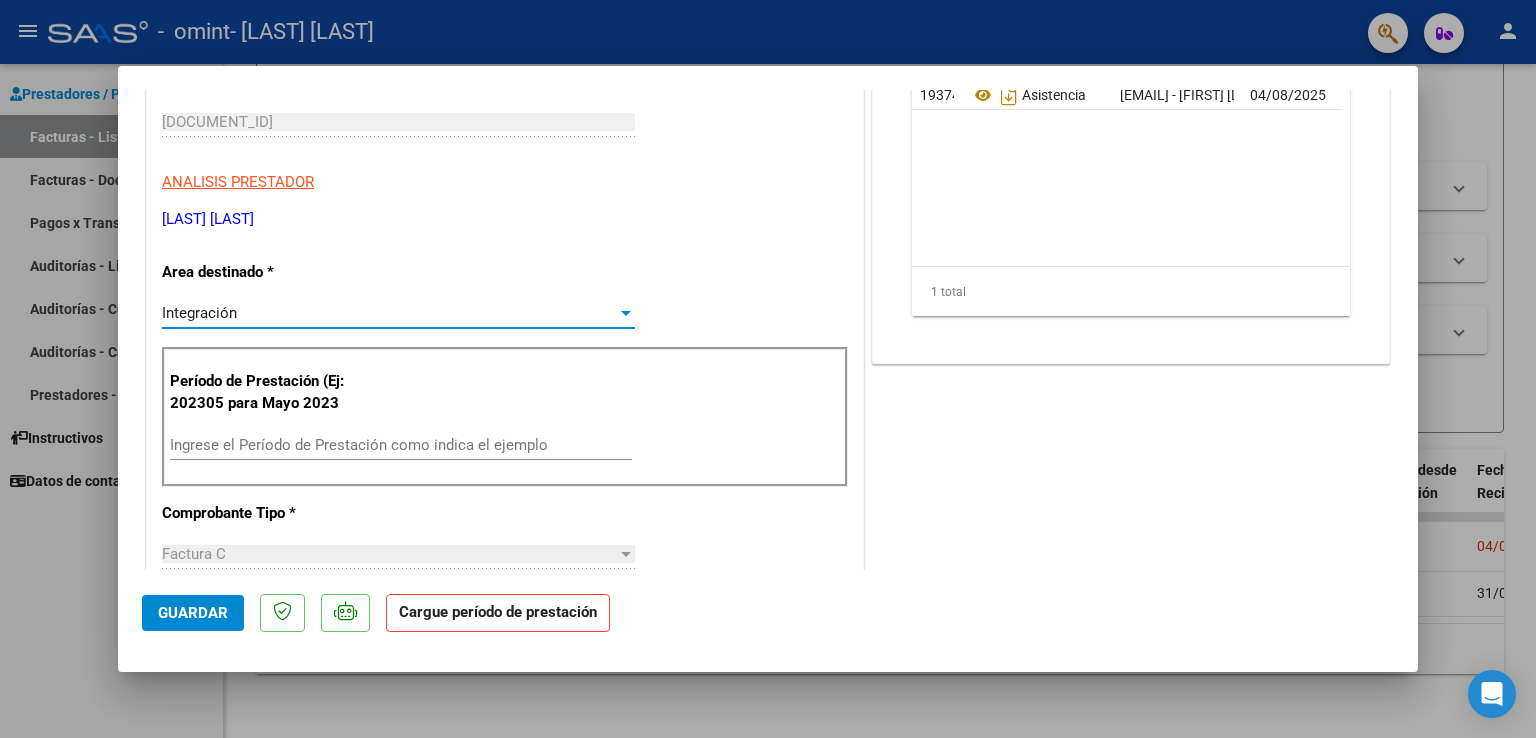 click on "Guardar" 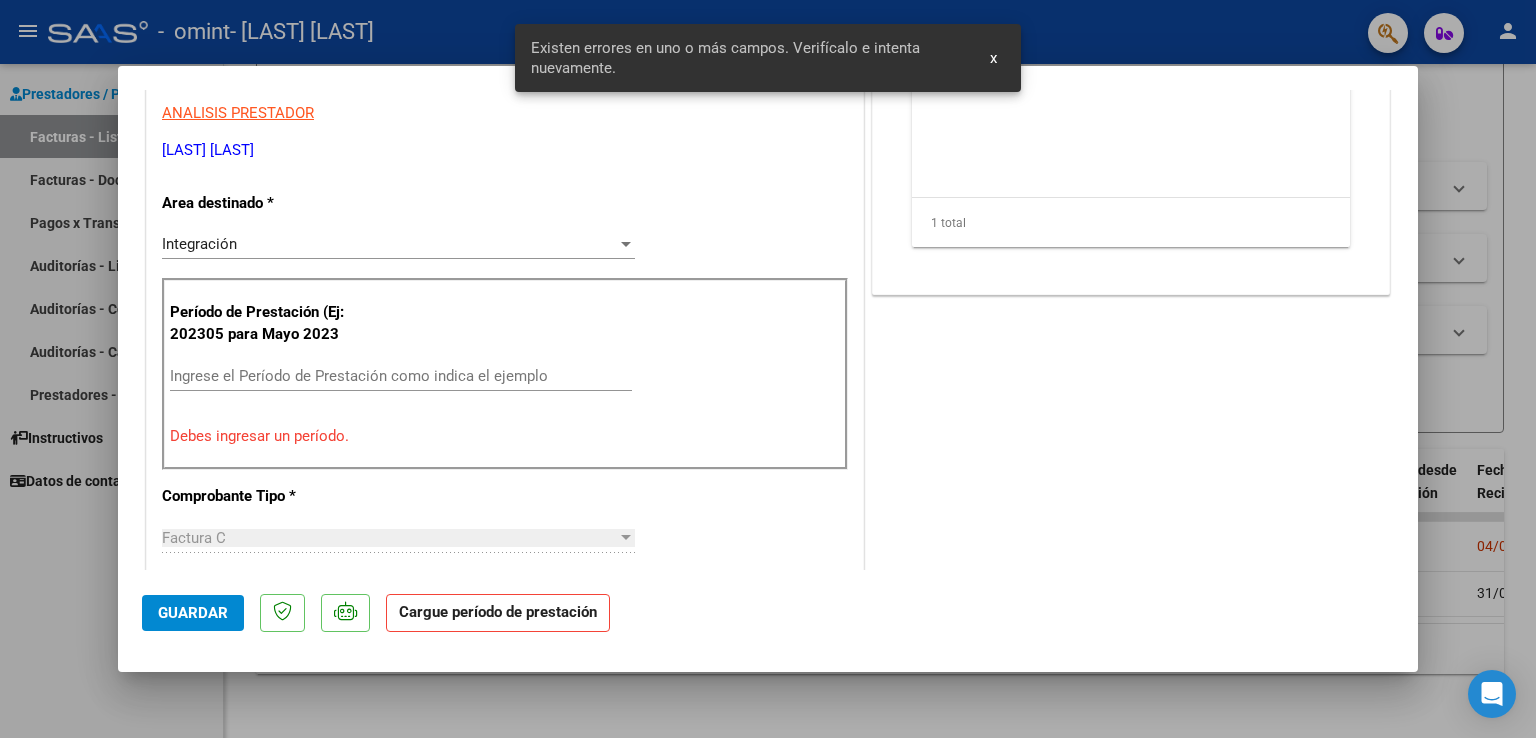 scroll, scrollTop: 359, scrollLeft: 0, axis: vertical 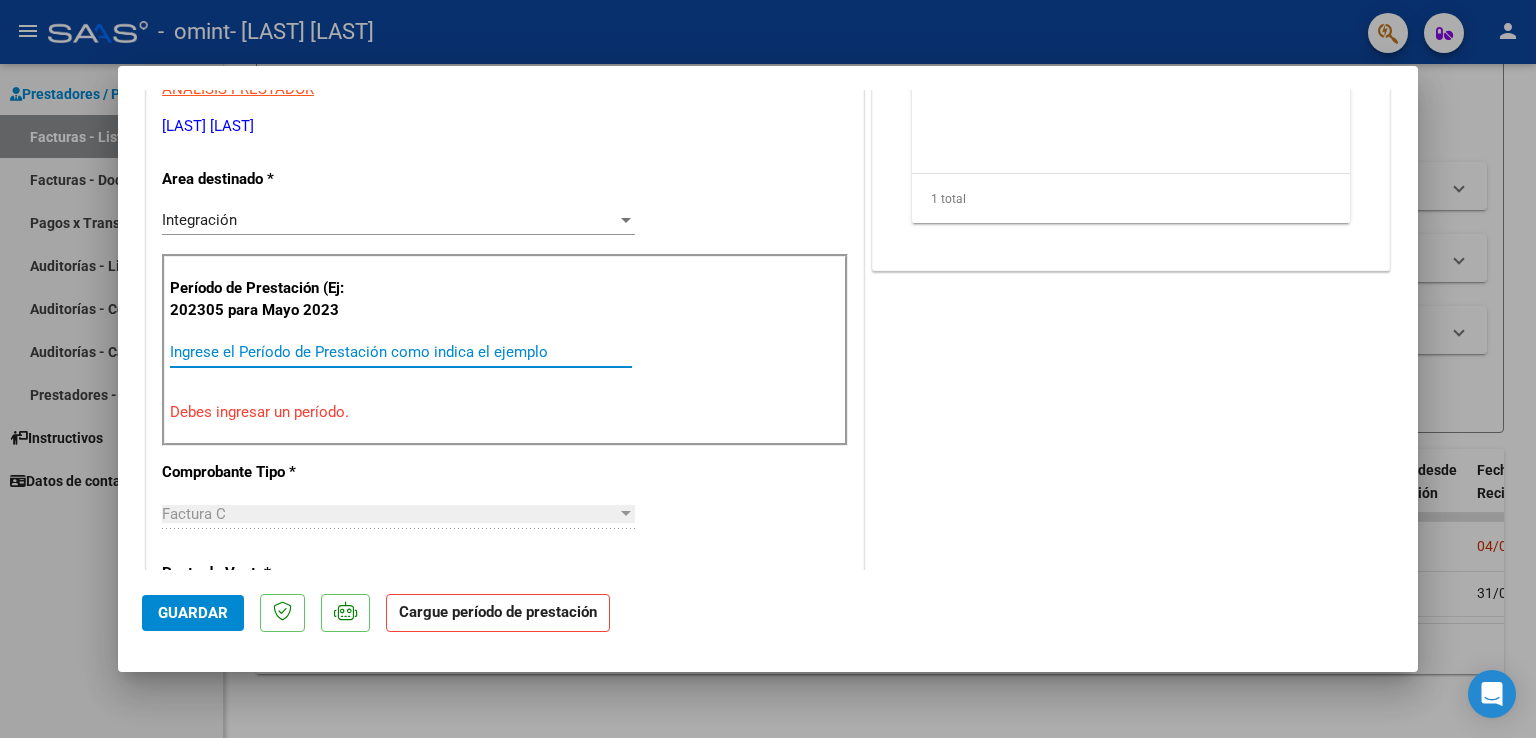 click on "Ingrese el Período de Prestación como indica el ejemplo" at bounding box center (401, 352) 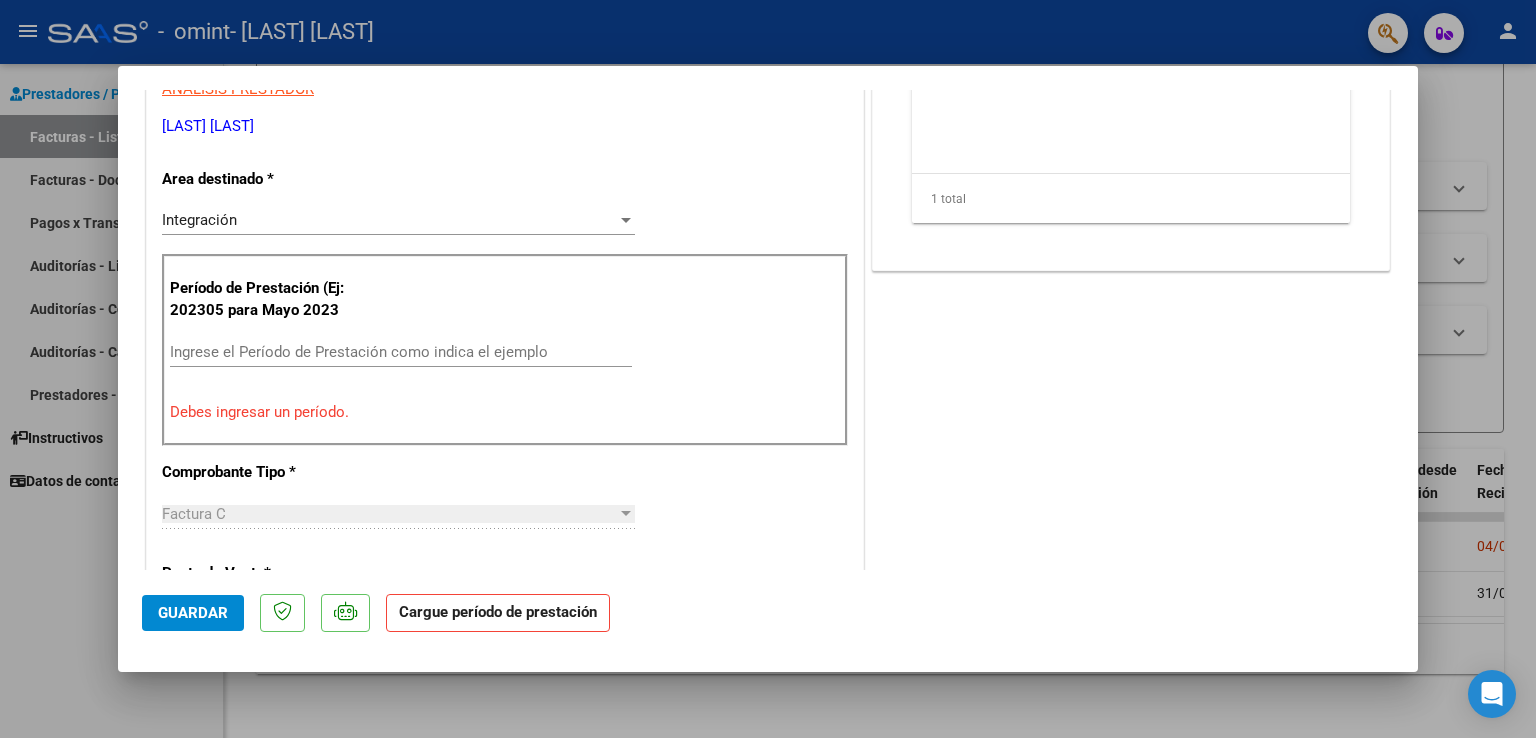 click on "Debes ingresar un período." at bounding box center (505, 412) 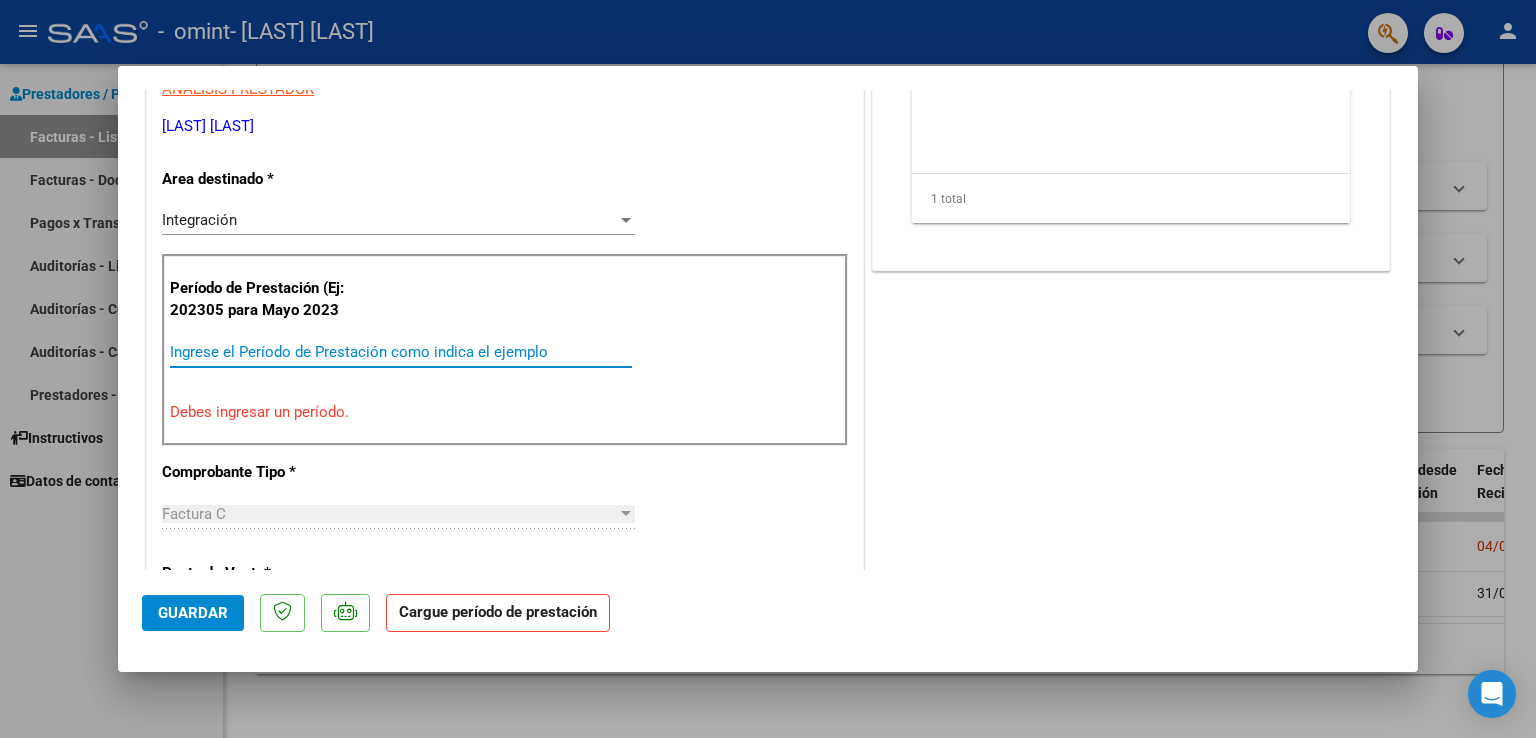 click on "Ingrese el Período de Prestación como indica el ejemplo" at bounding box center (401, 352) 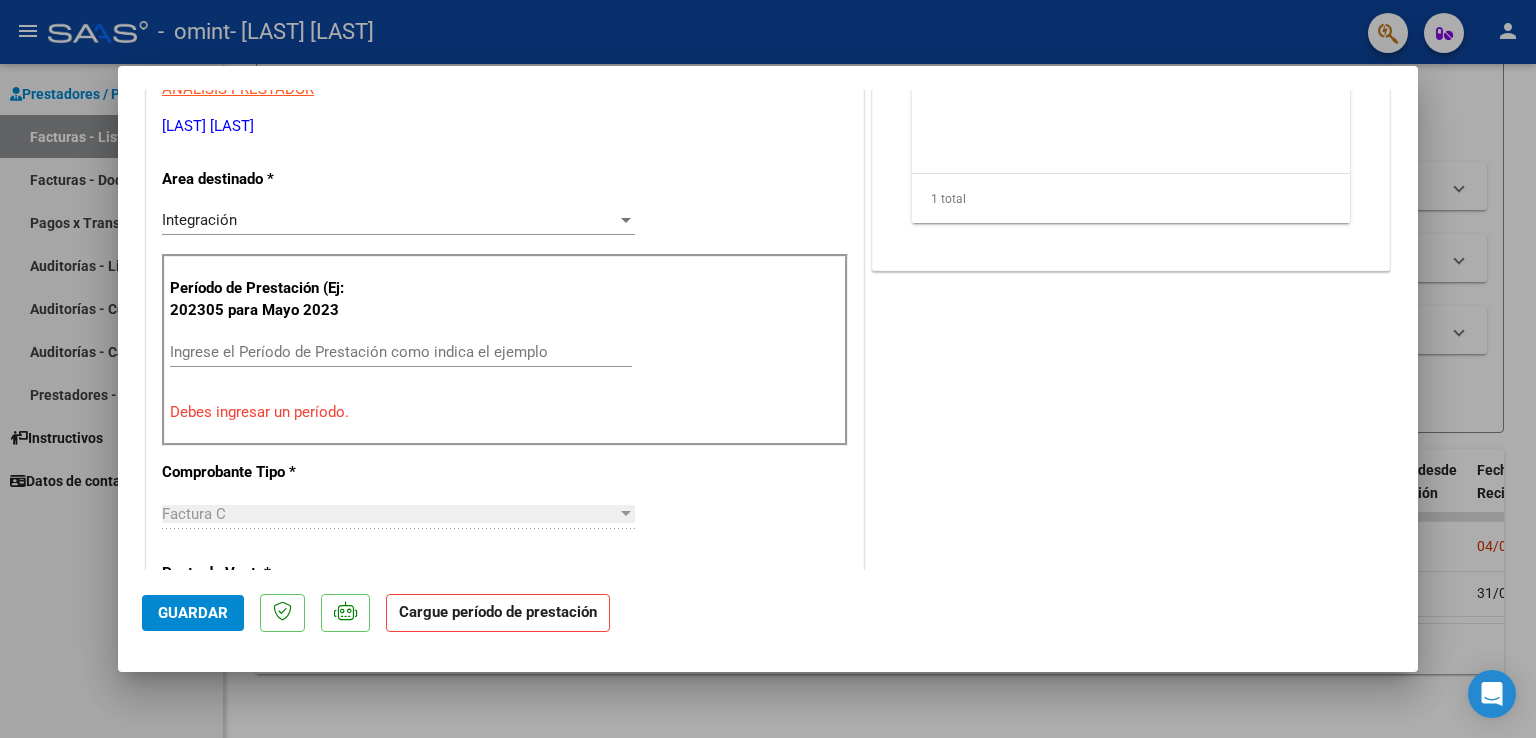 click on "Período de Prestación (Ej: 202305 para Mayo 2023" at bounding box center [270, 299] 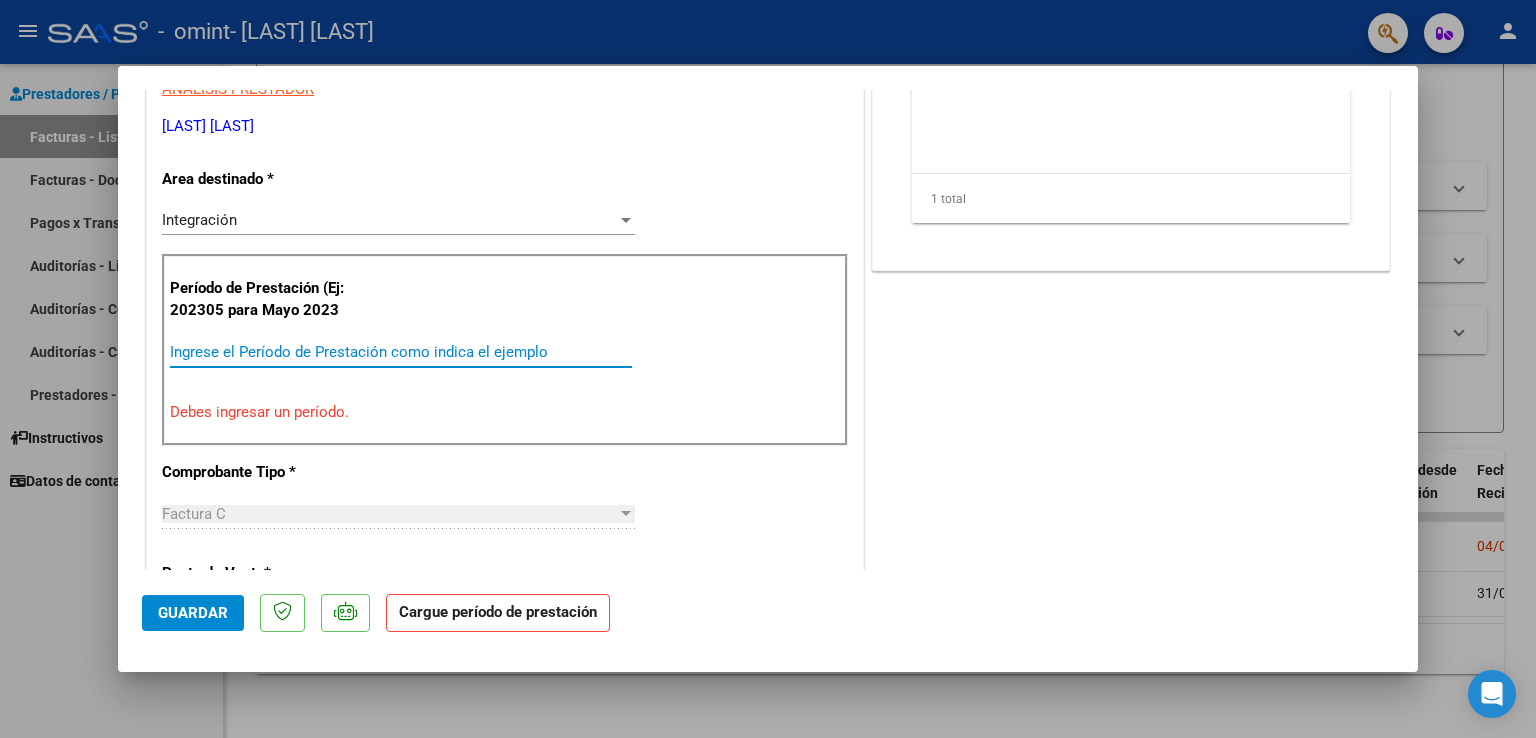 click on "Ingrese el Período de Prestación como indica el ejemplo" at bounding box center (401, 352) 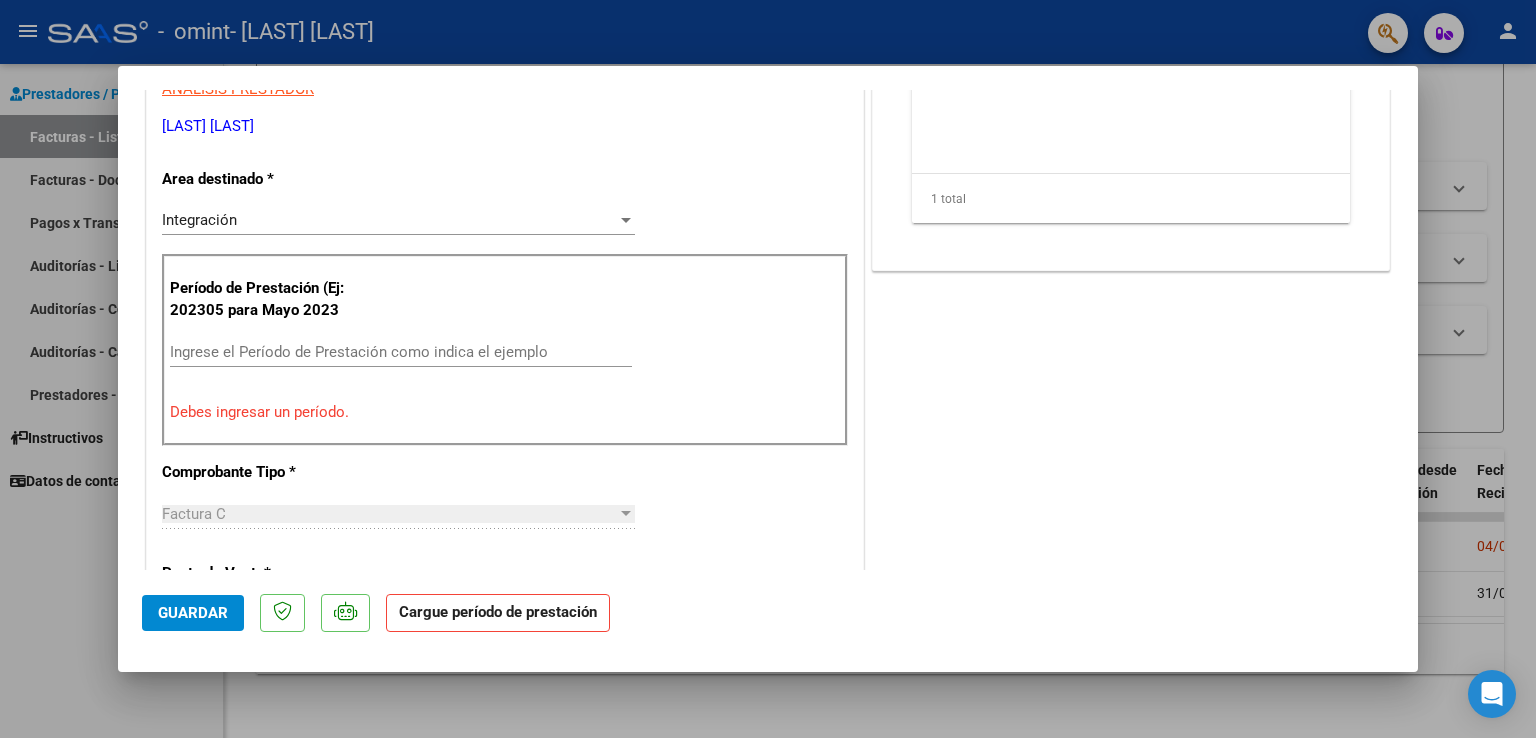 click on "Debes ingresar un período." at bounding box center [505, 412] 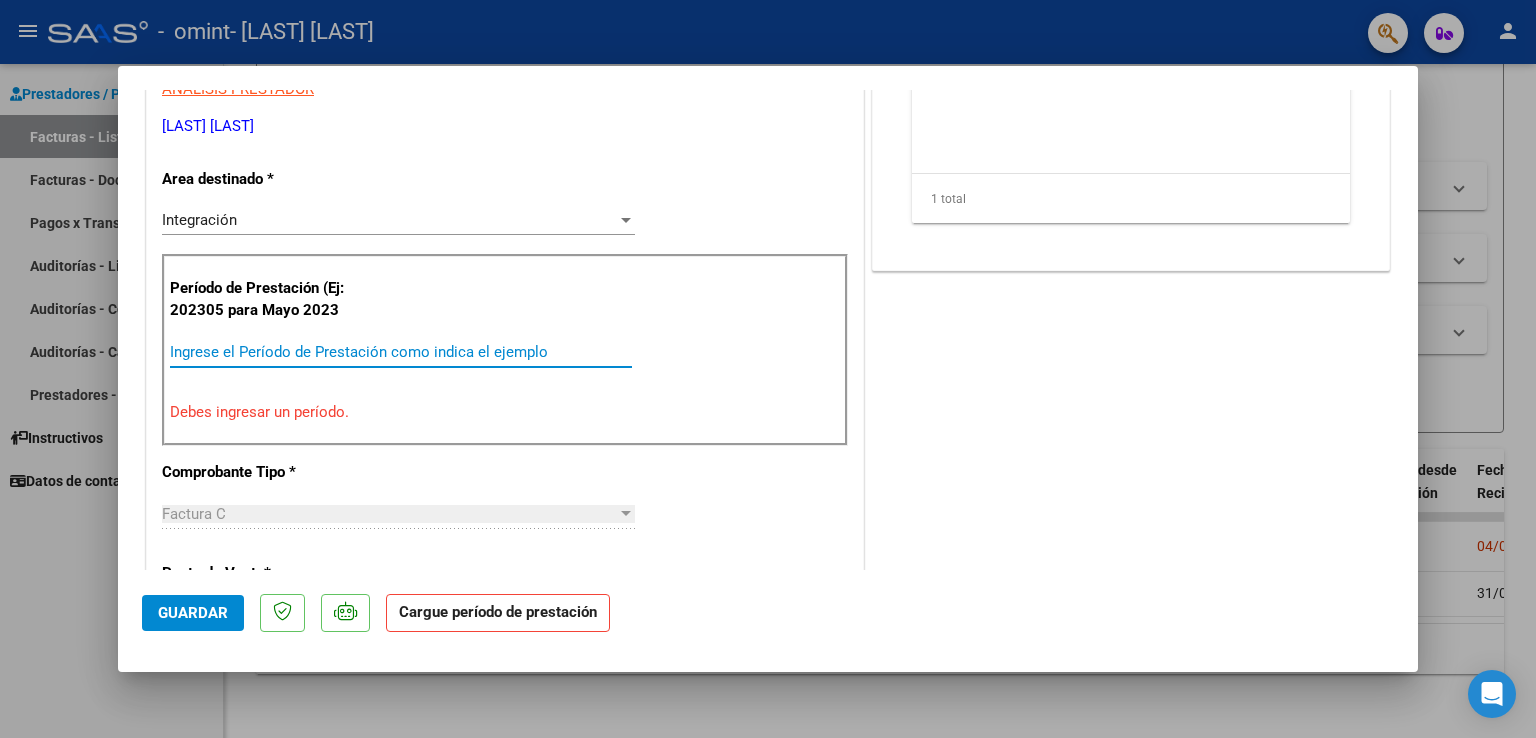 click on "Ingrese el Período de Prestación como indica el ejemplo" at bounding box center (401, 352) 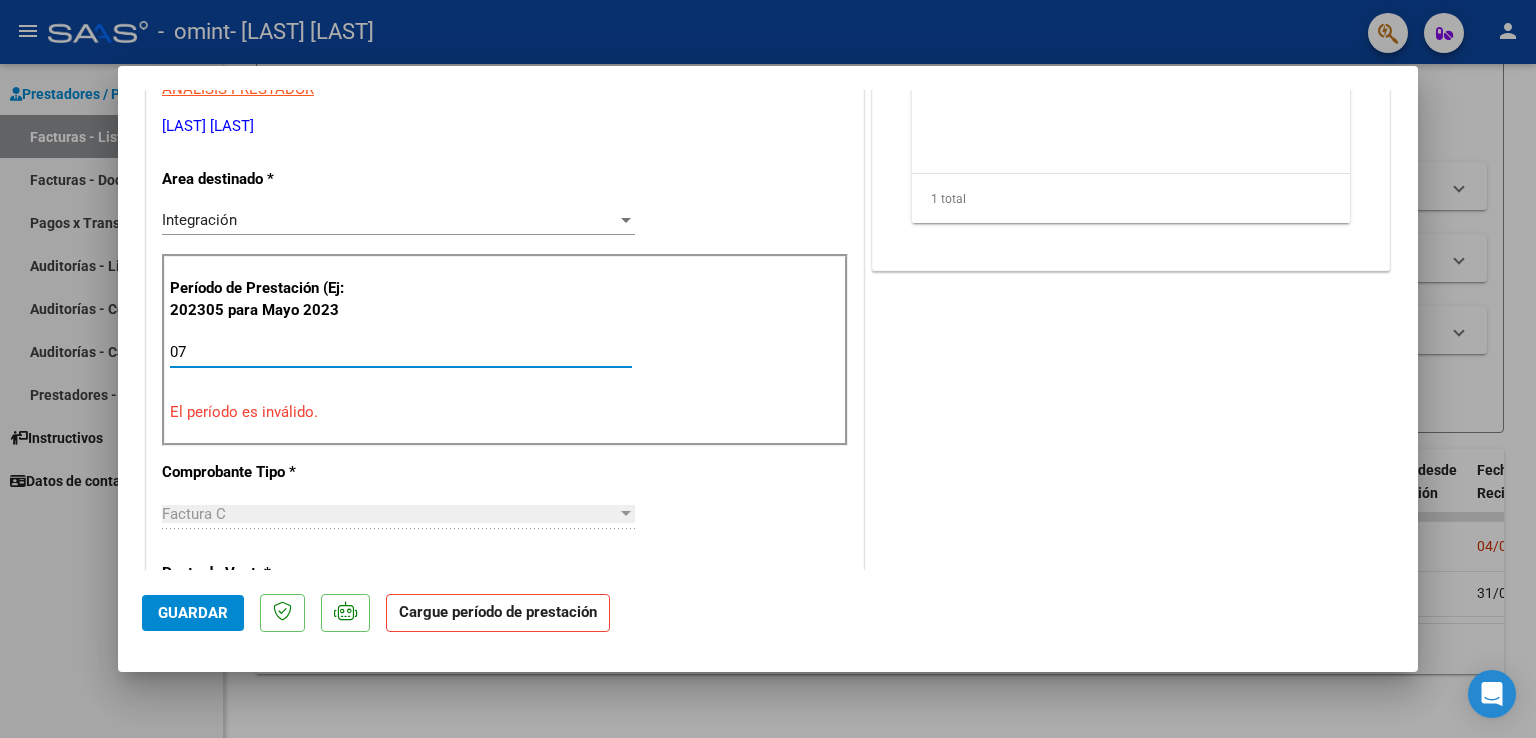 type on "0" 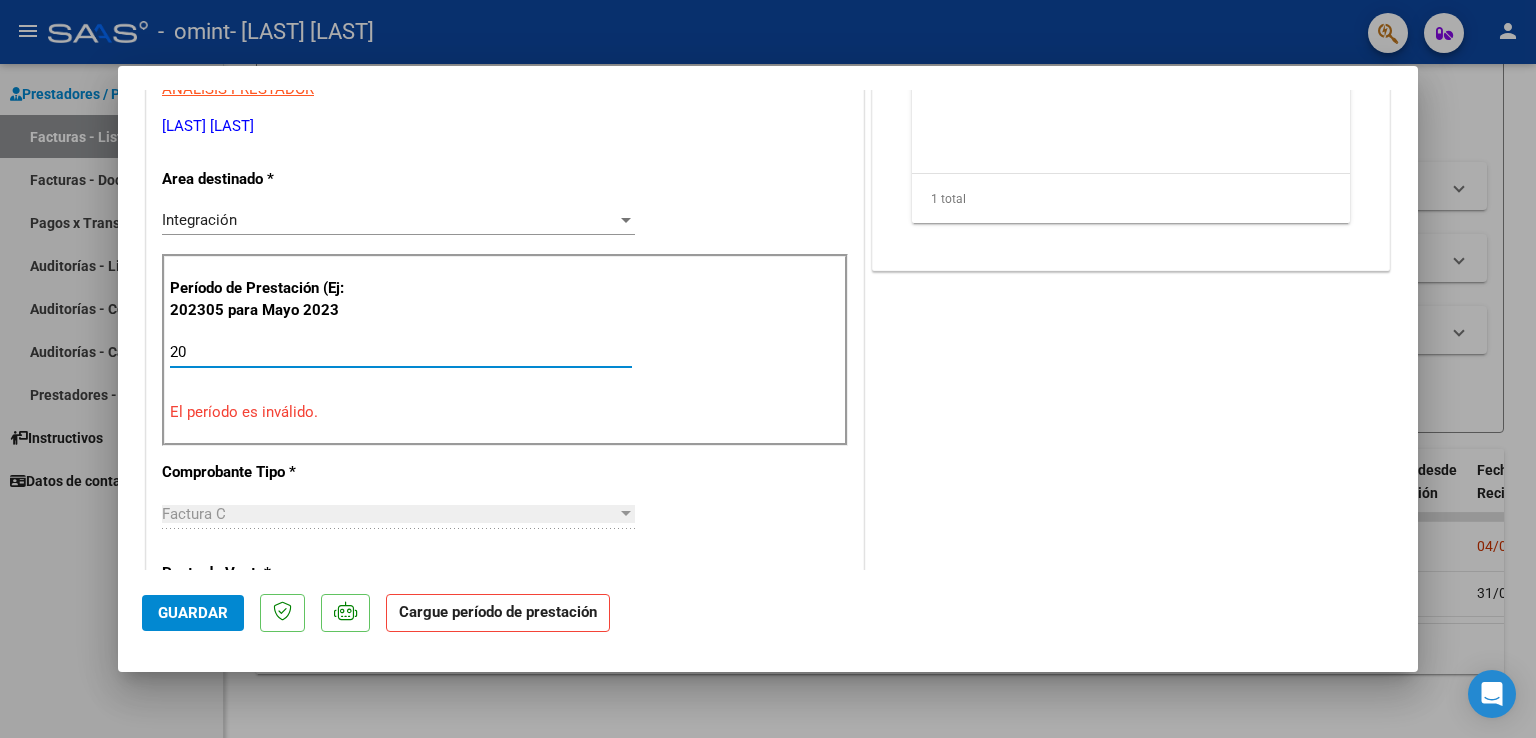 type on "2" 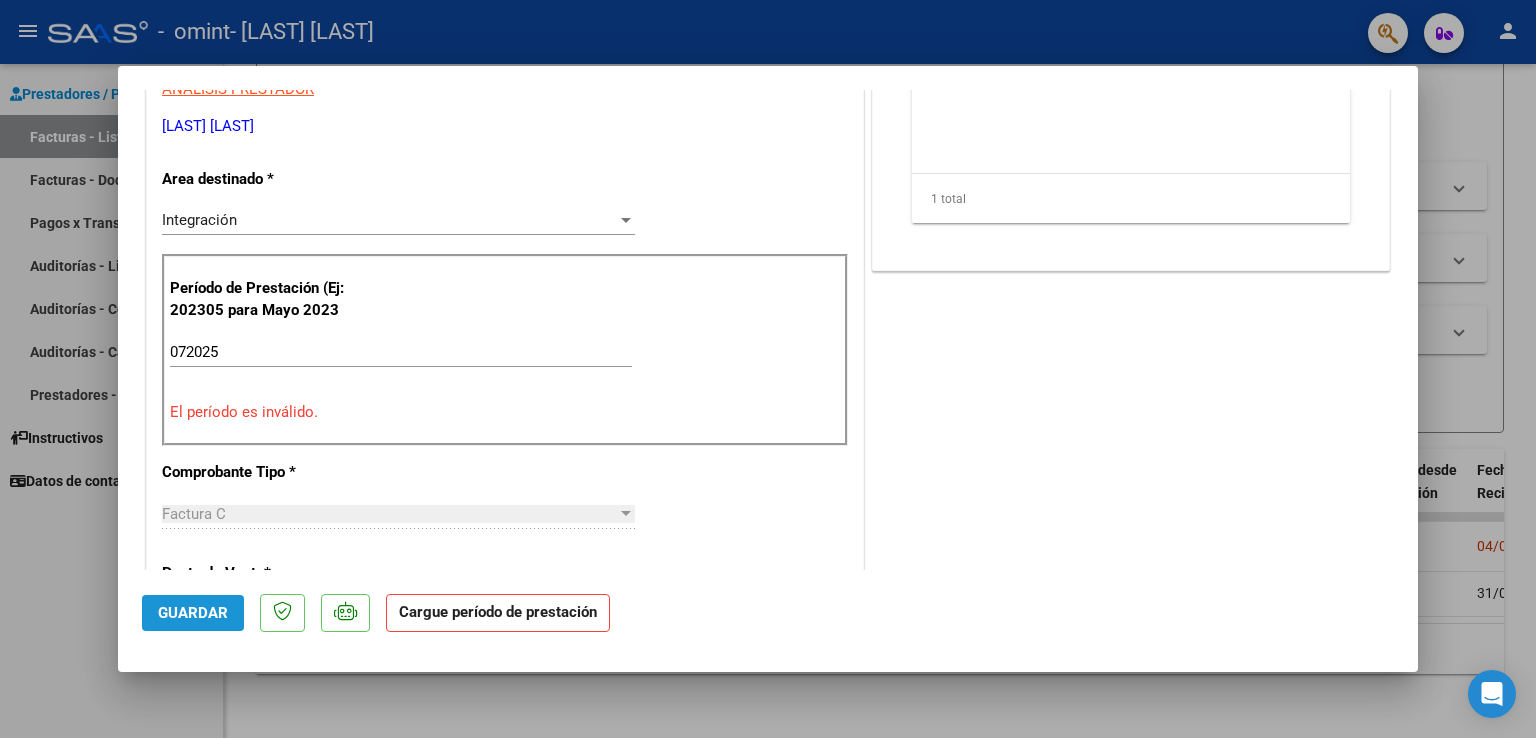 click on "Guardar" 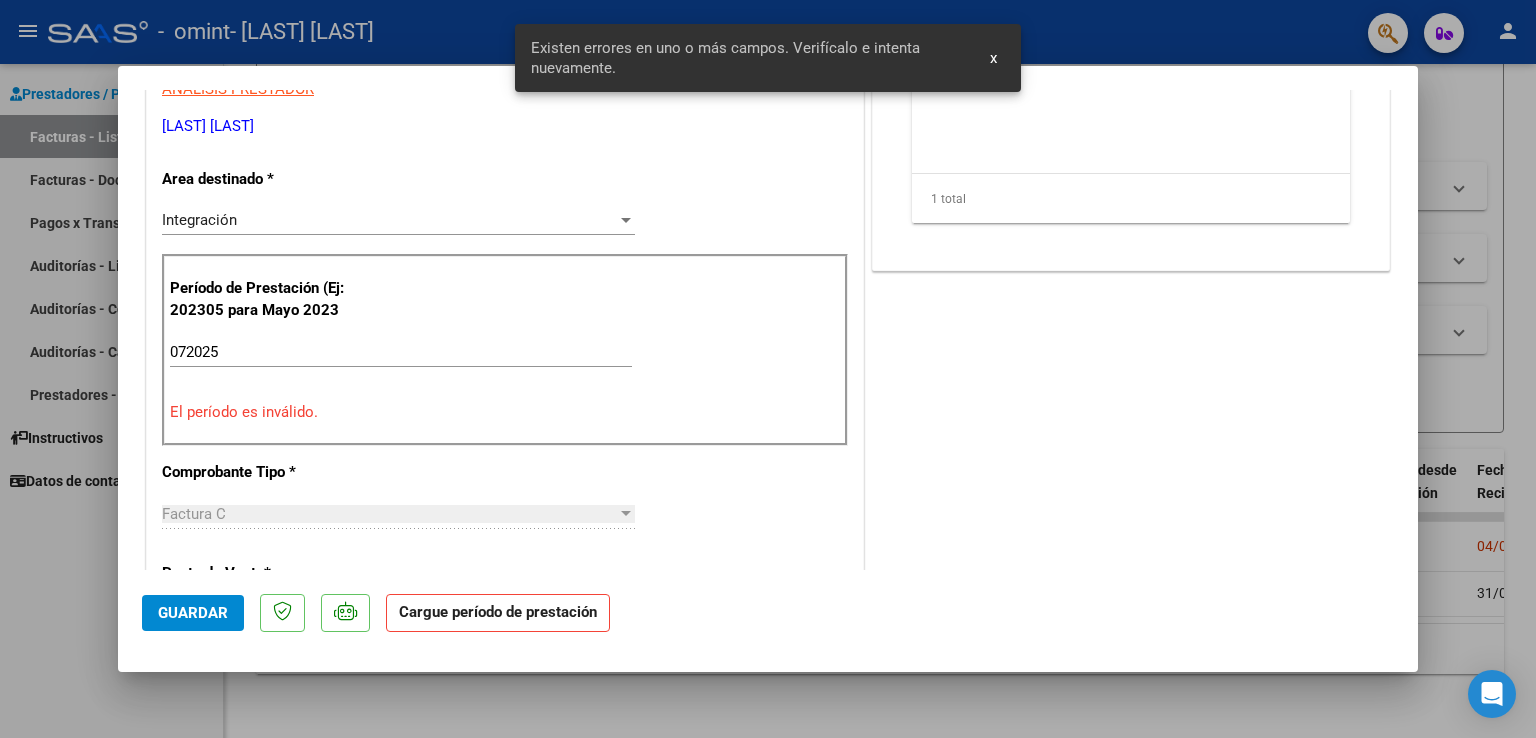 click on "COMENTARIOS Comentarios del Prestador / Gerenciador:   DOCUMENTACIÓN RESPALDATORIA  Agregar Documento ID Documento Usuario Subido Acción 19374  Asistencia   [EMAIL] - [FIRST] [LAST]   [DATE]   1 total   1" at bounding box center (1131, 600) 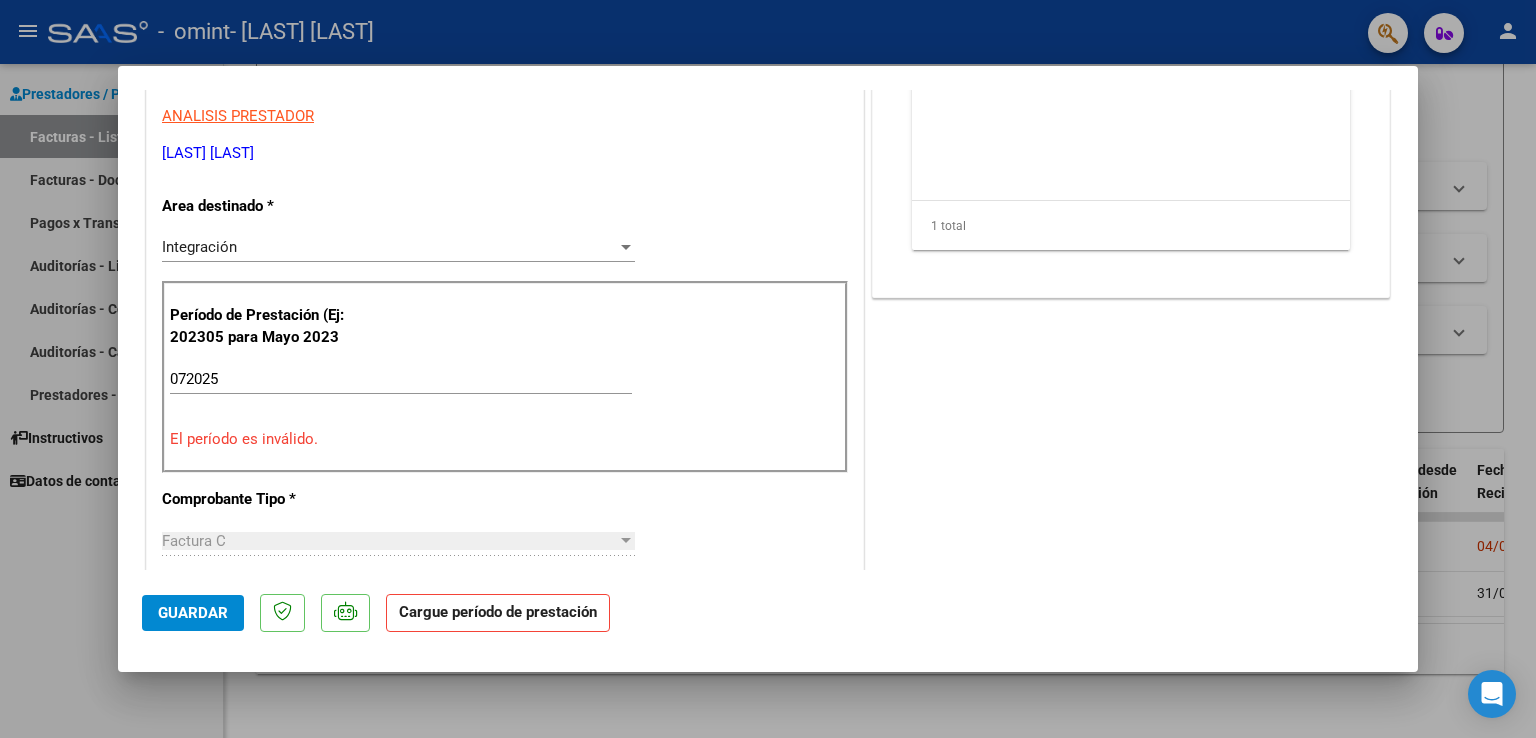 scroll, scrollTop: 307, scrollLeft: 0, axis: vertical 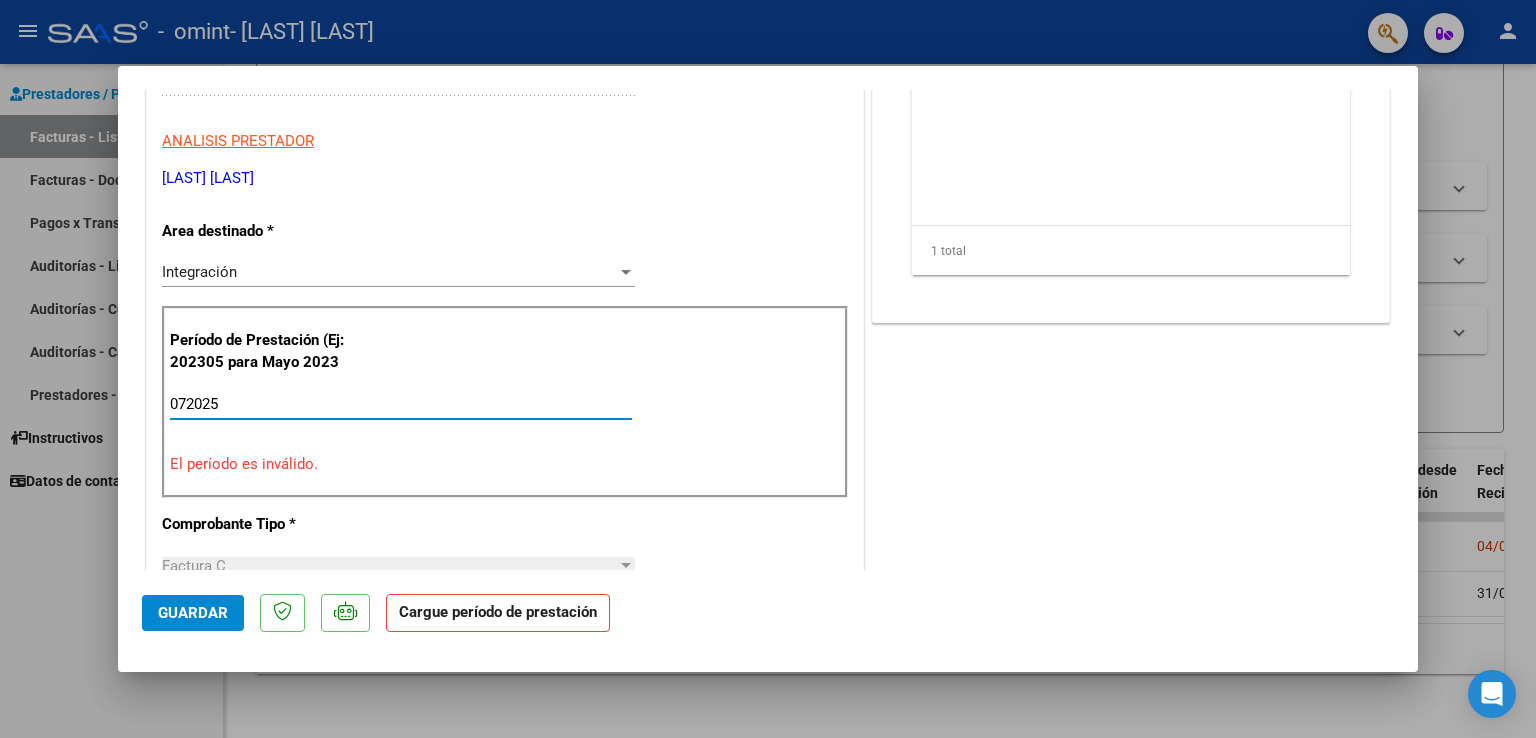 click on "072025" at bounding box center [401, 404] 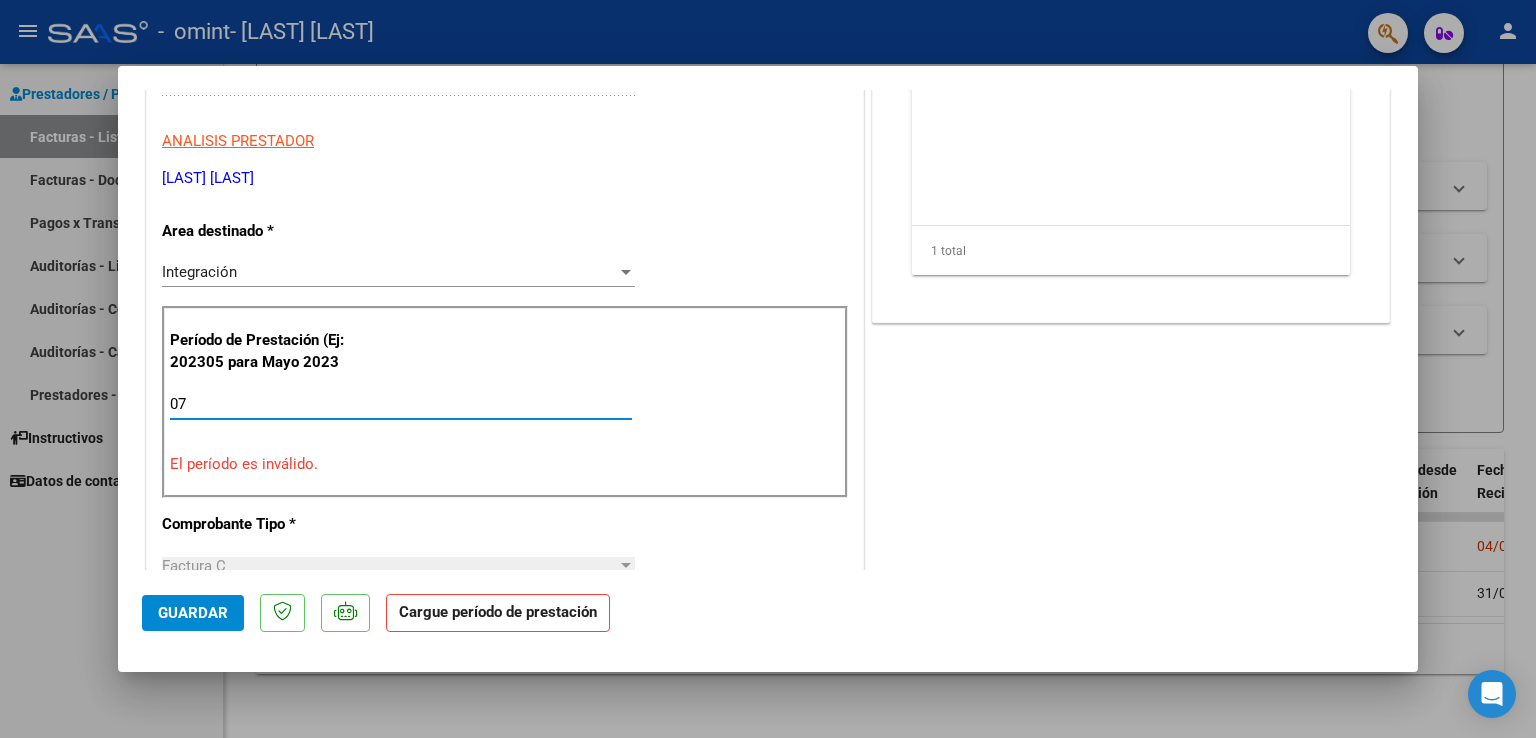 type on "0" 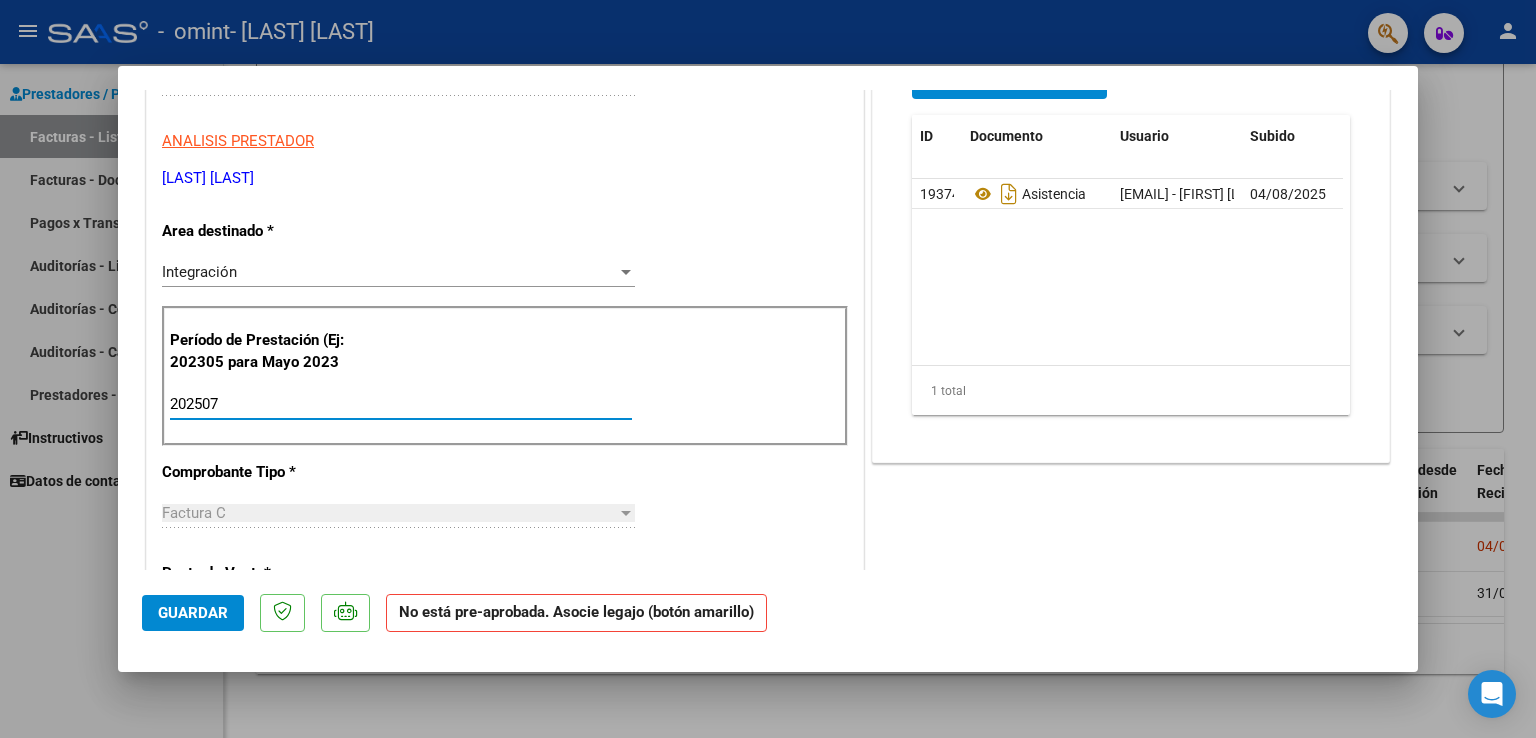 type on "202507" 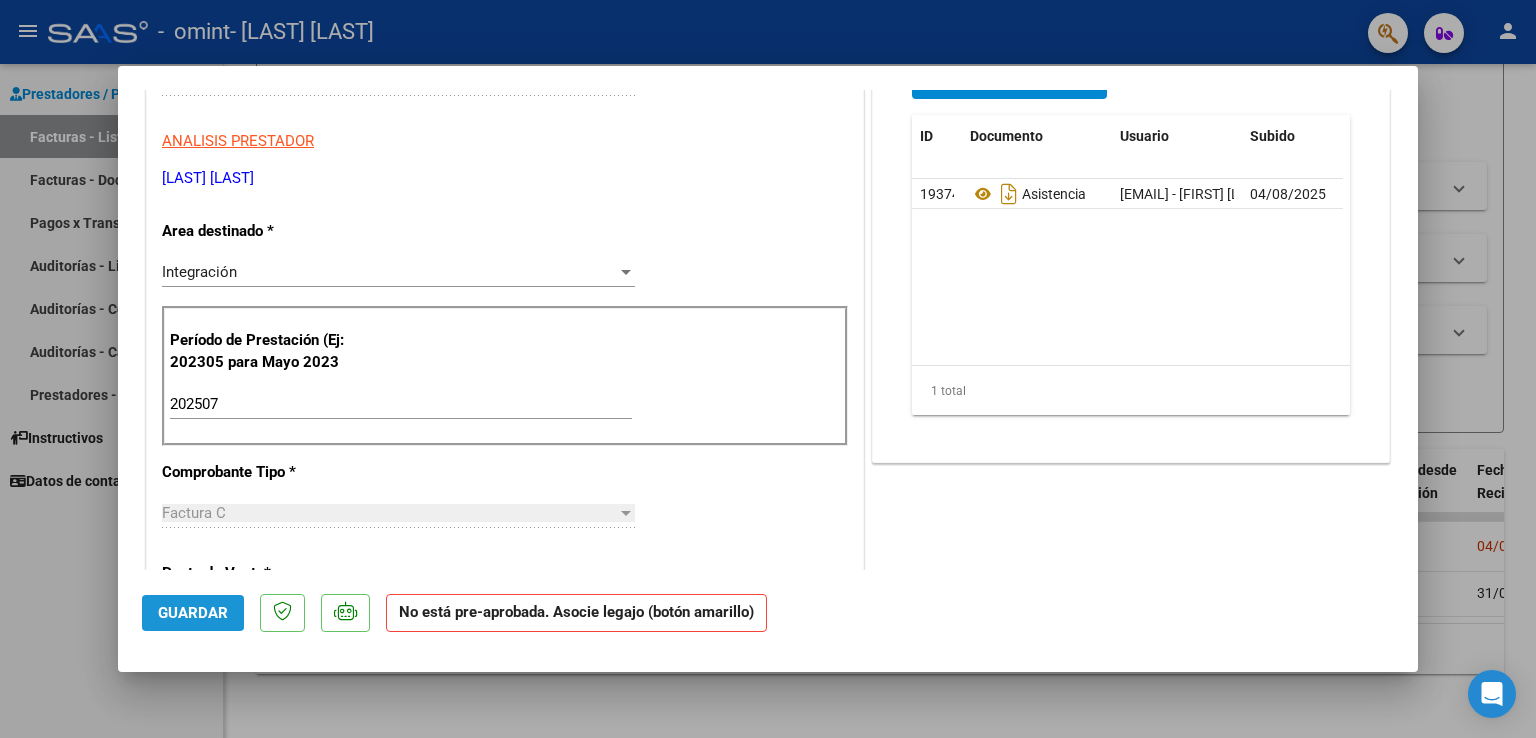 click on "Guardar" 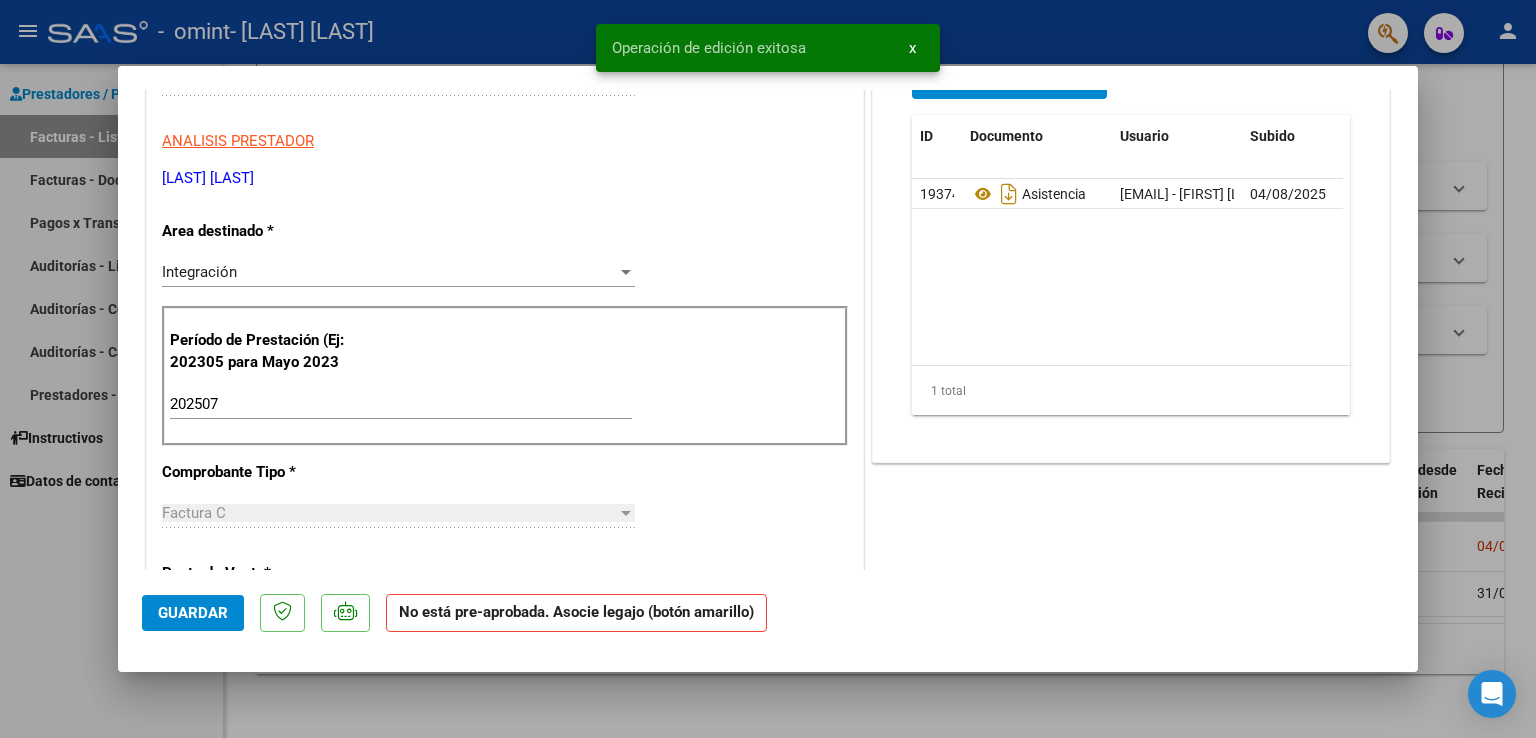 click at bounding box center (768, 369) 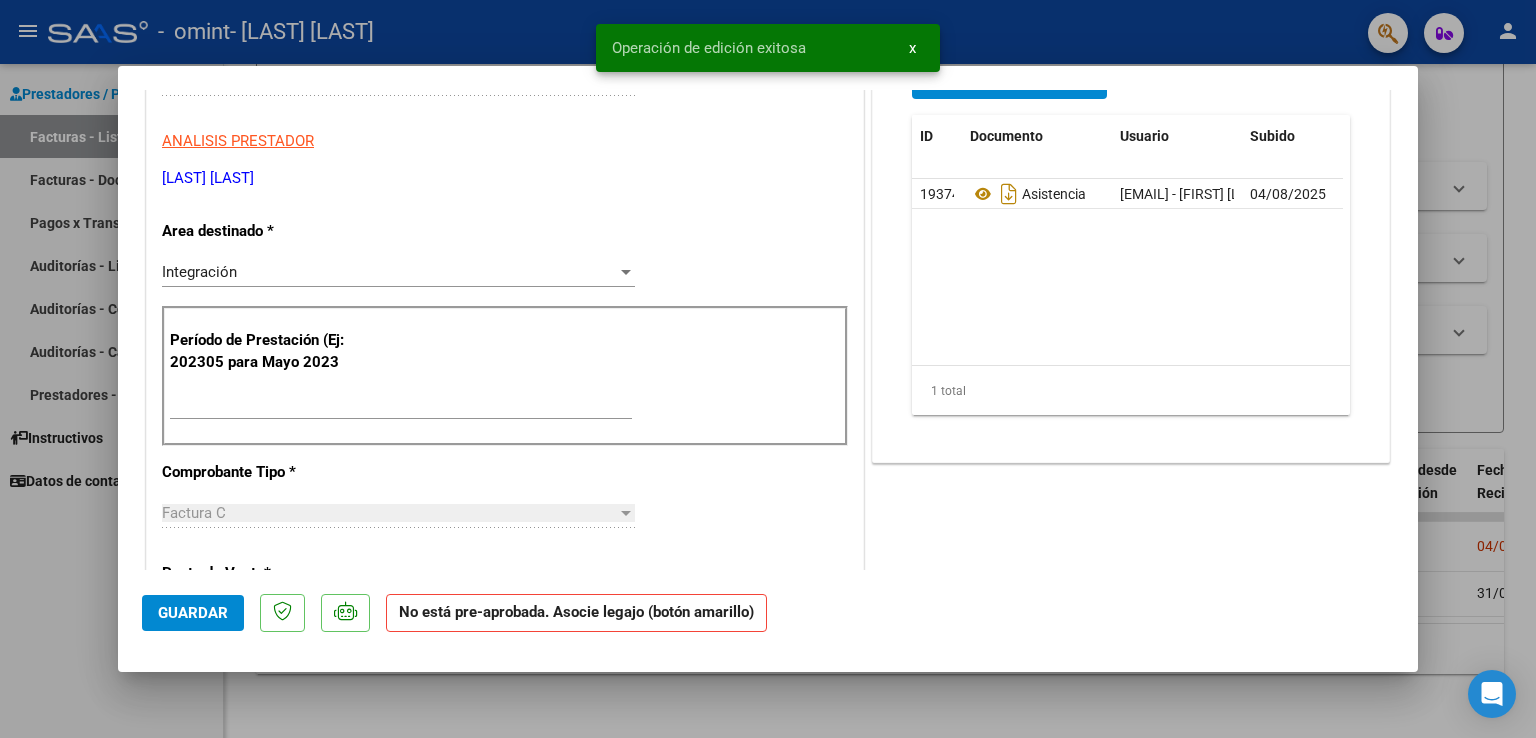 scroll, scrollTop: 342, scrollLeft: 0, axis: vertical 